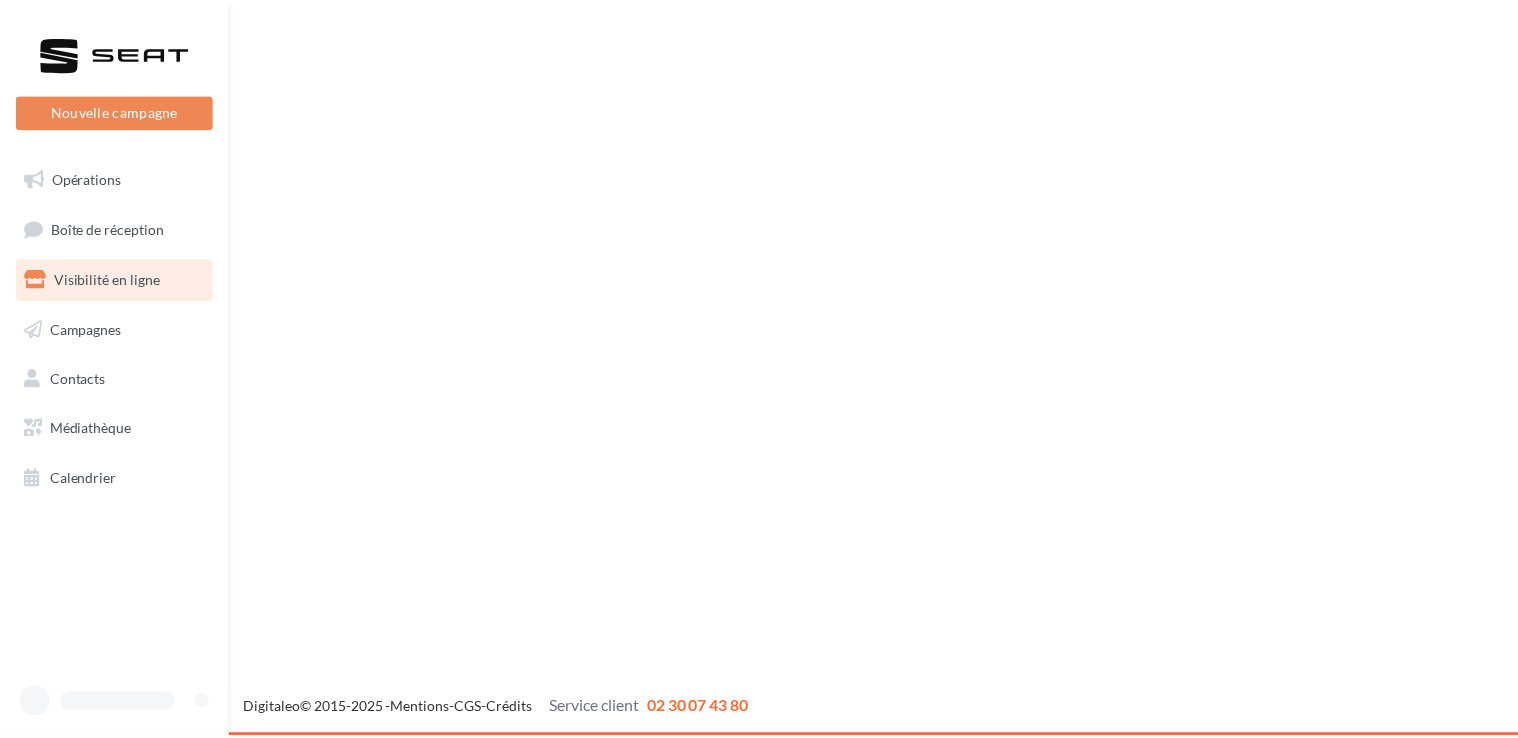 scroll, scrollTop: 0, scrollLeft: 0, axis: both 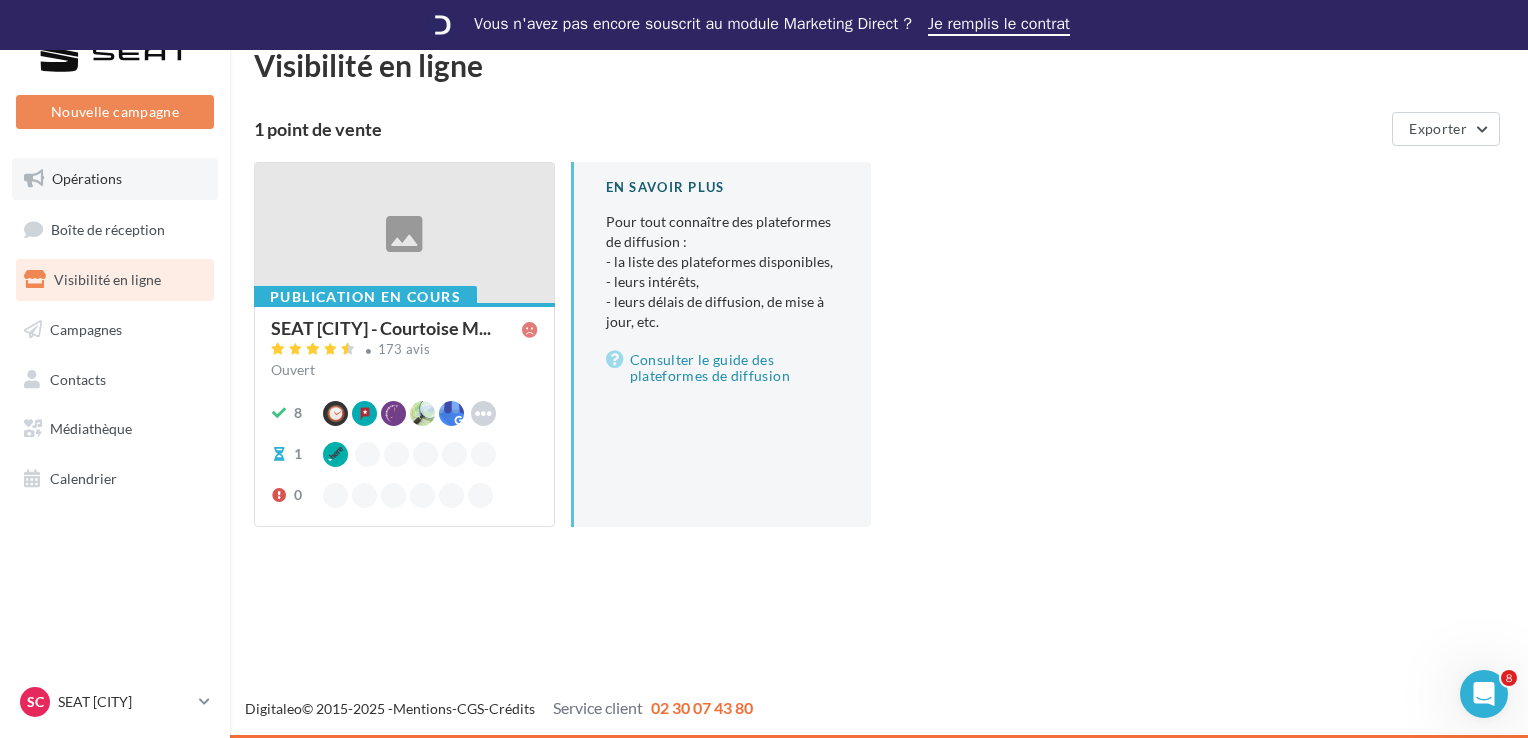 click on "Opérations" at bounding box center (87, 178) 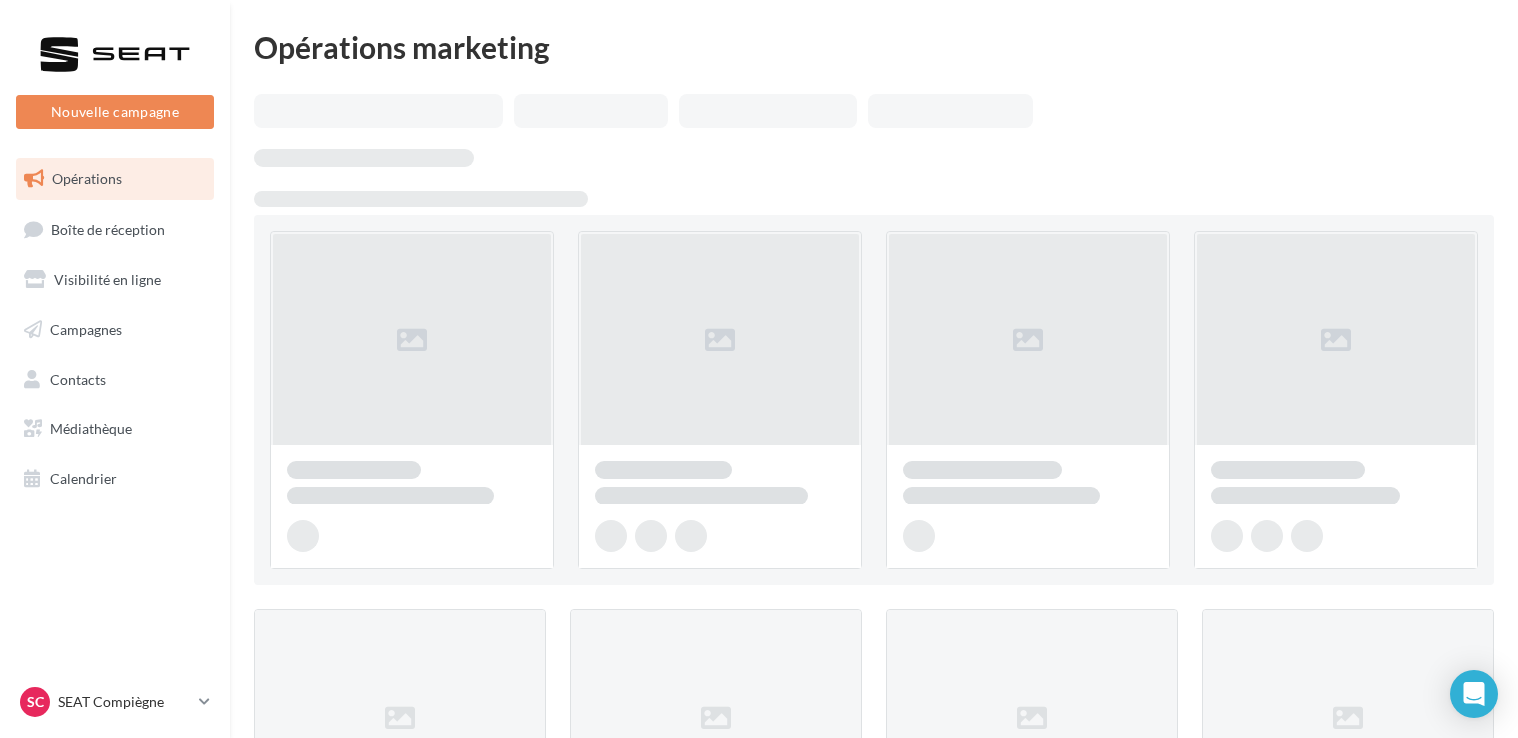 scroll, scrollTop: 0, scrollLeft: 0, axis: both 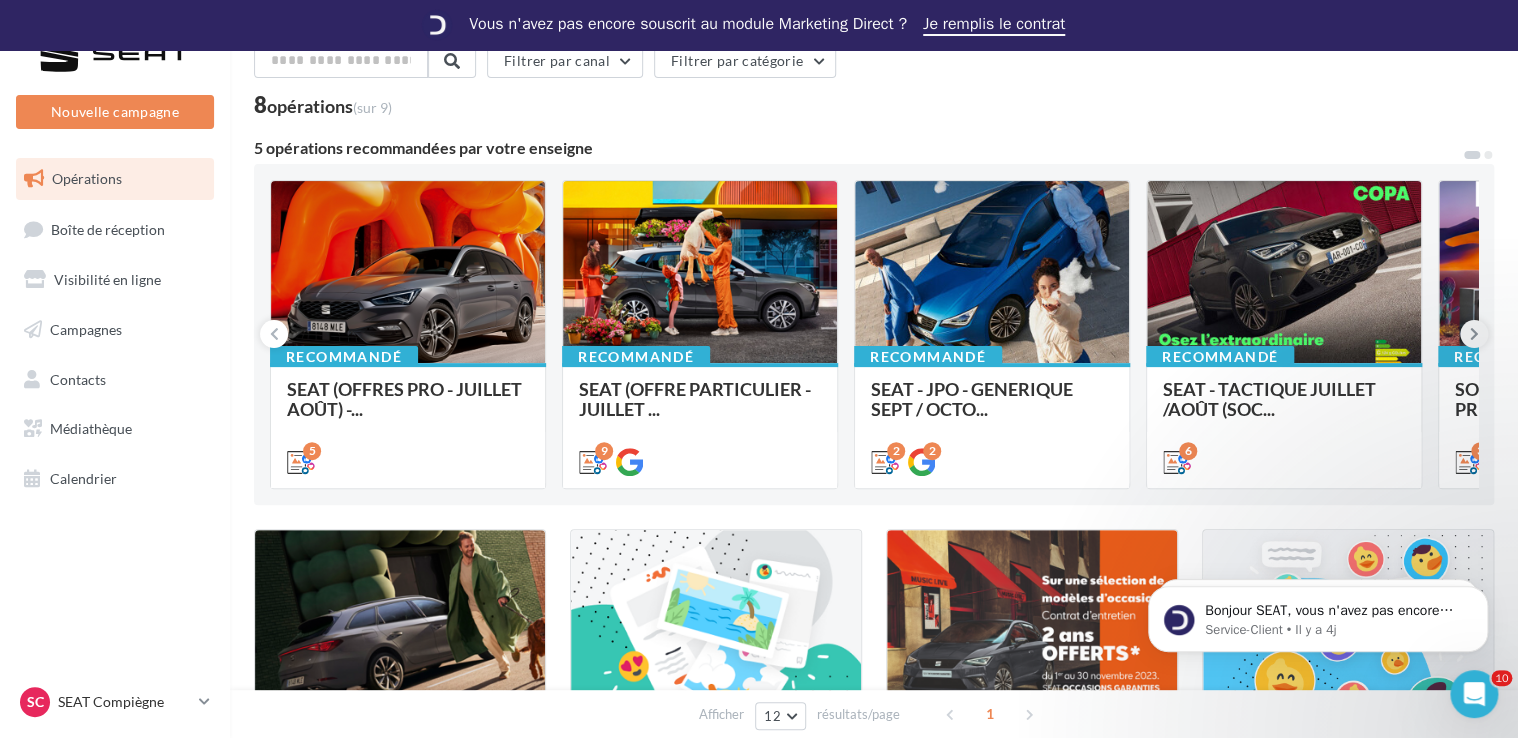 click at bounding box center [1474, 334] 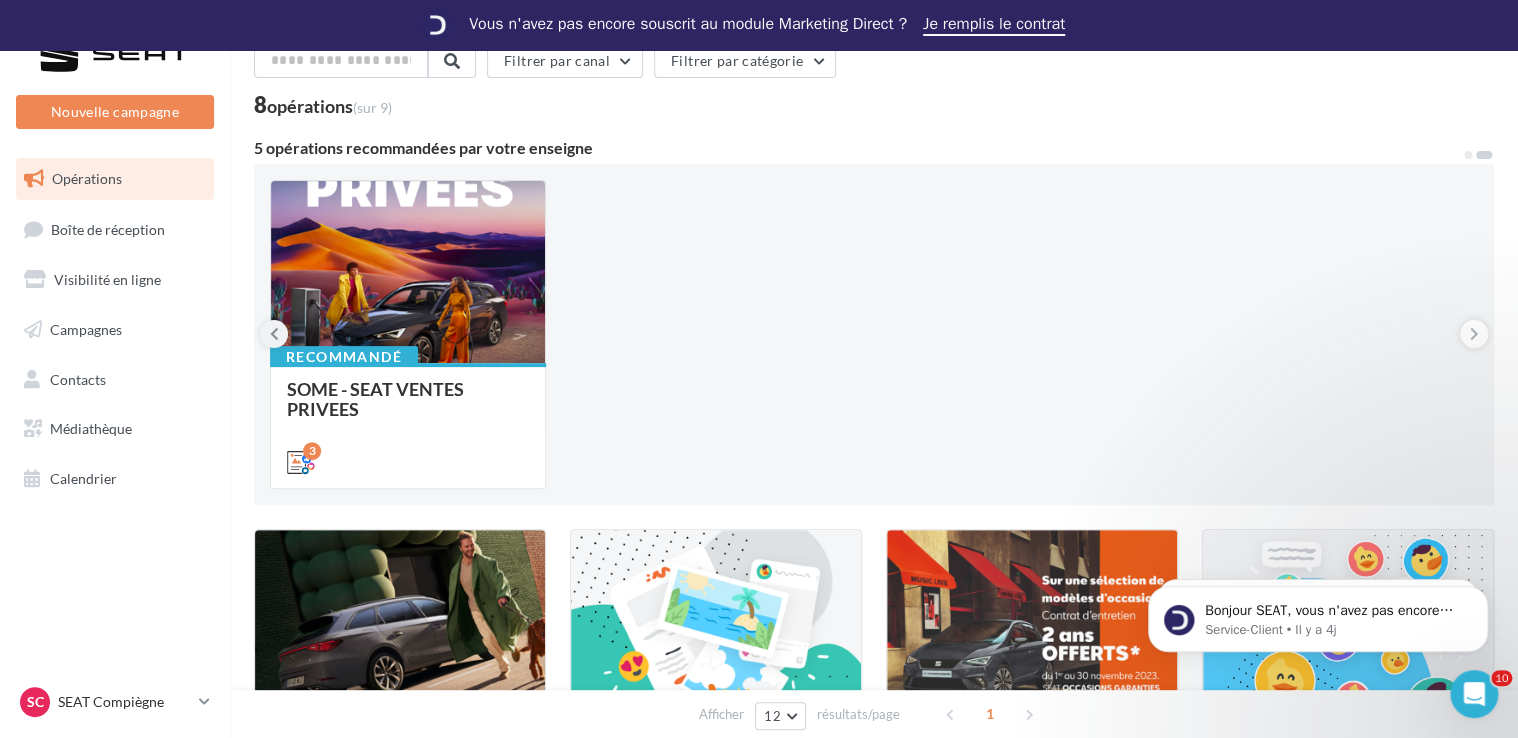 click at bounding box center (274, 334) 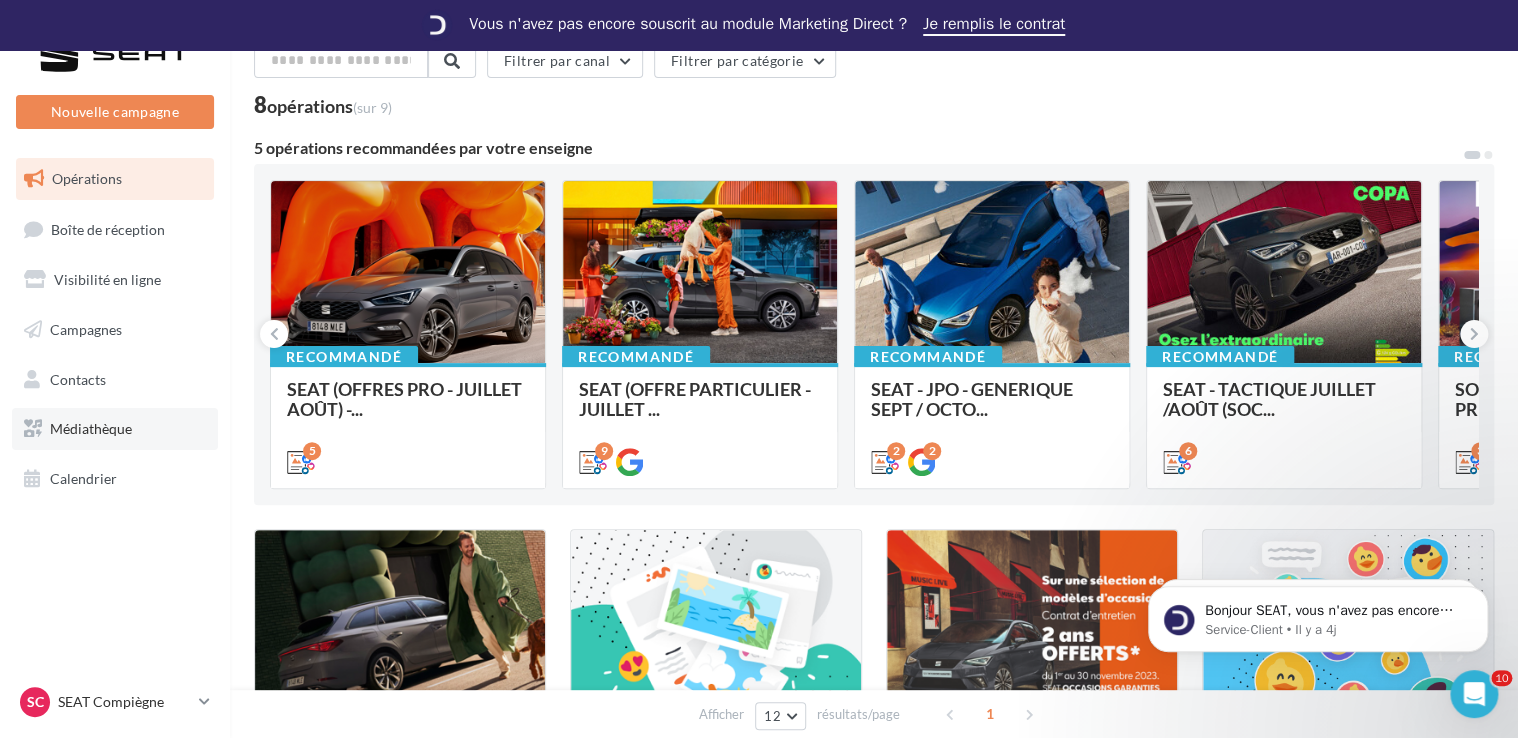 click on "Médiathèque" at bounding box center [91, 428] 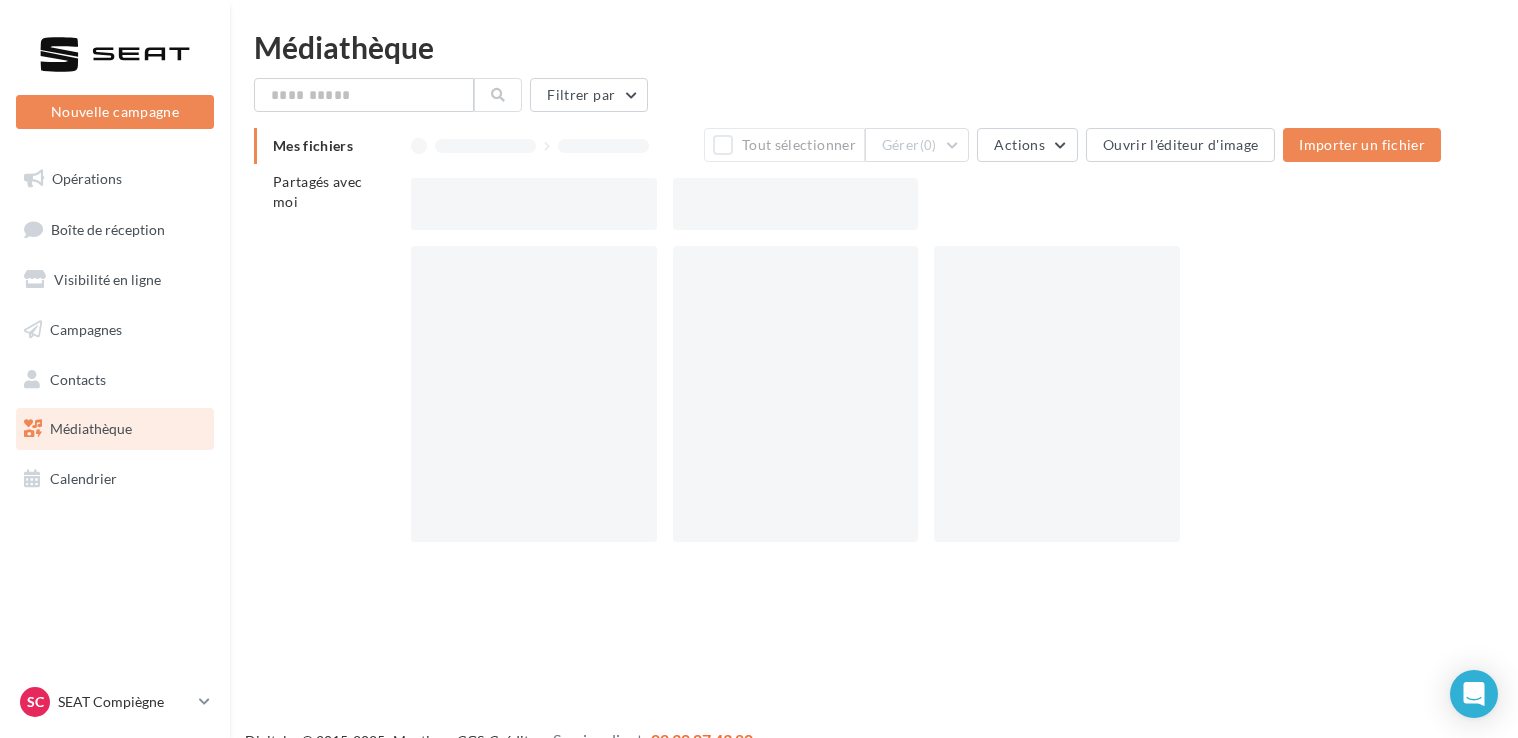 scroll, scrollTop: 0, scrollLeft: 0, axis: both 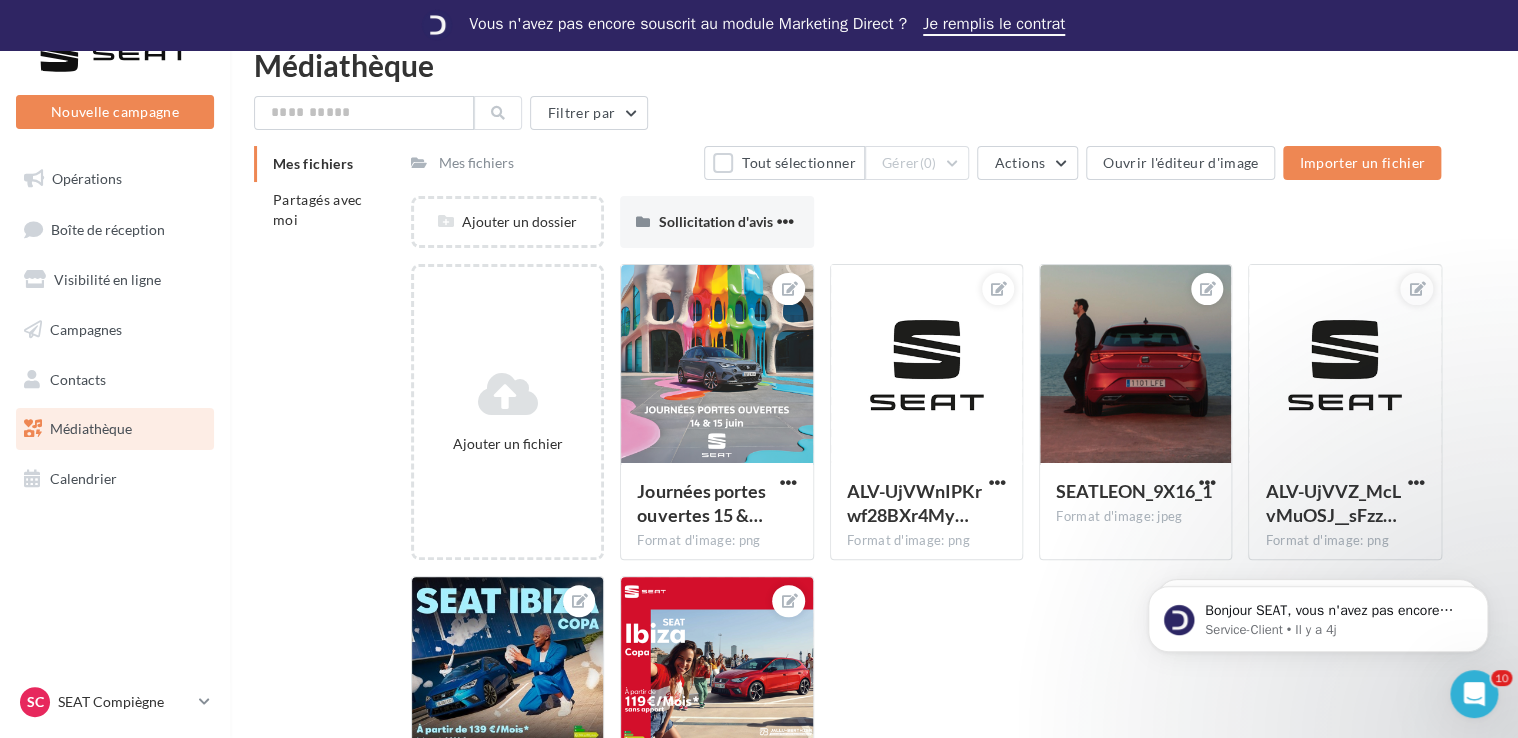 click on "Mes fichiers" at bounding box center (313, 163) 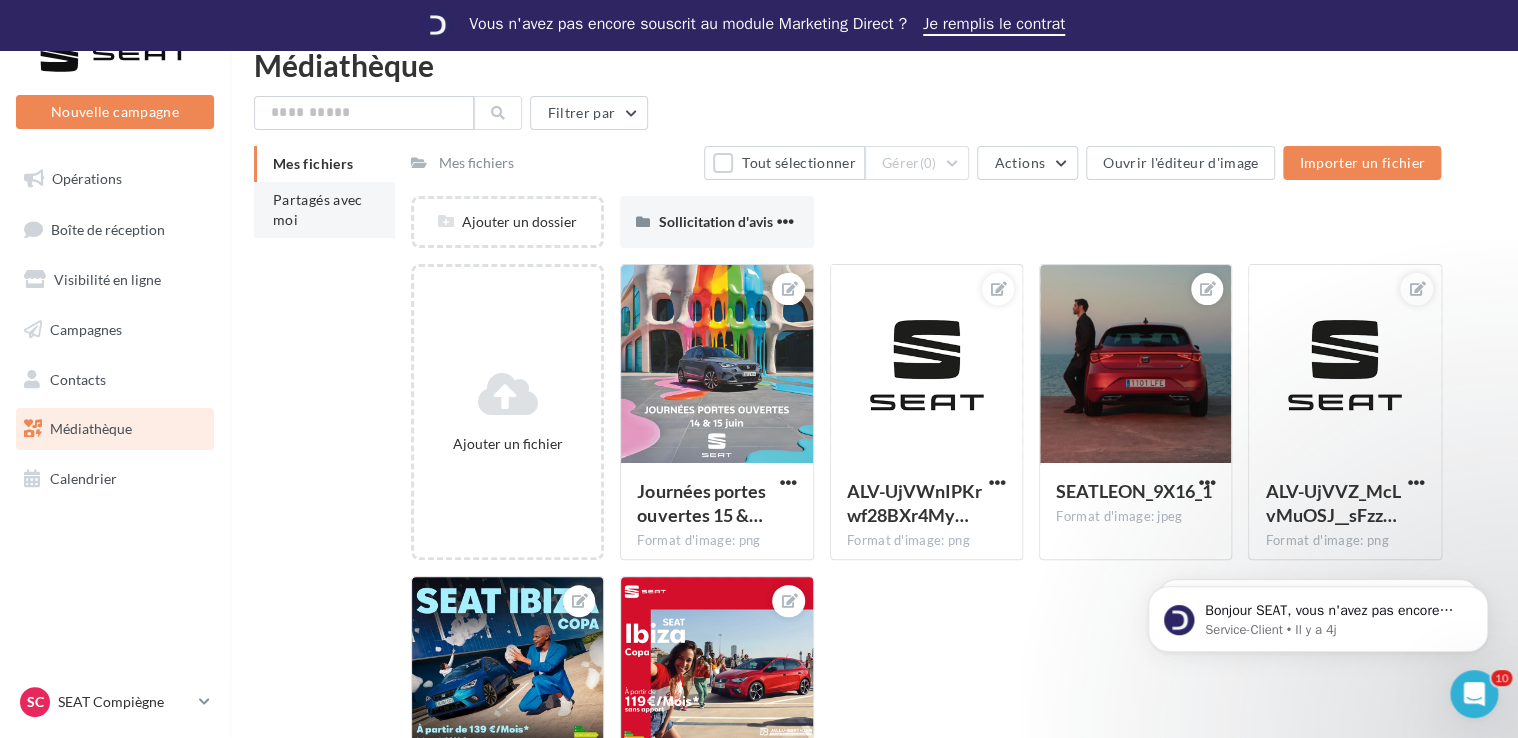 click on "Partagés avec moi" at bounding box center [318, 209] 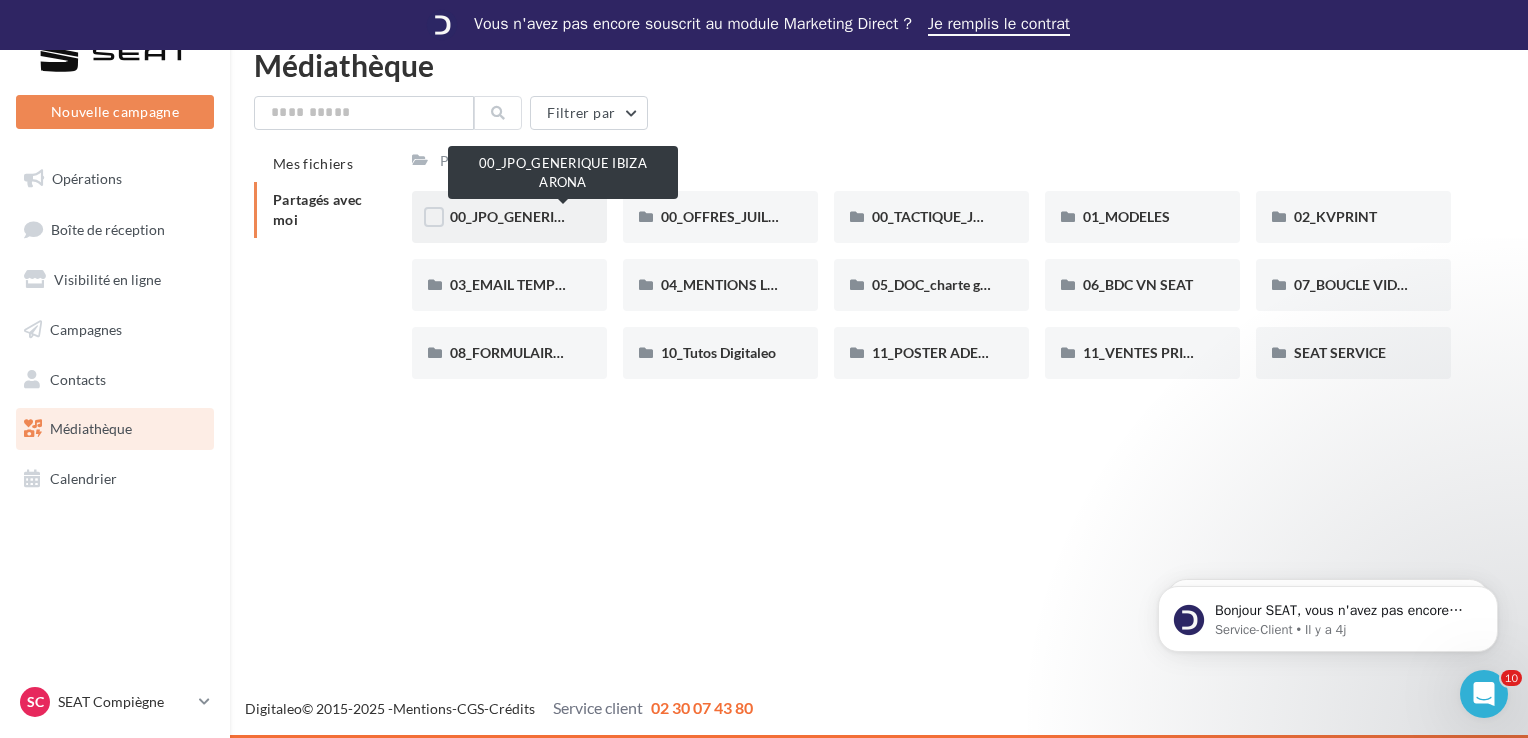 click on "00_JPO_GENERIQUE IBIZA ARONA" at bounding box center (563, 216) 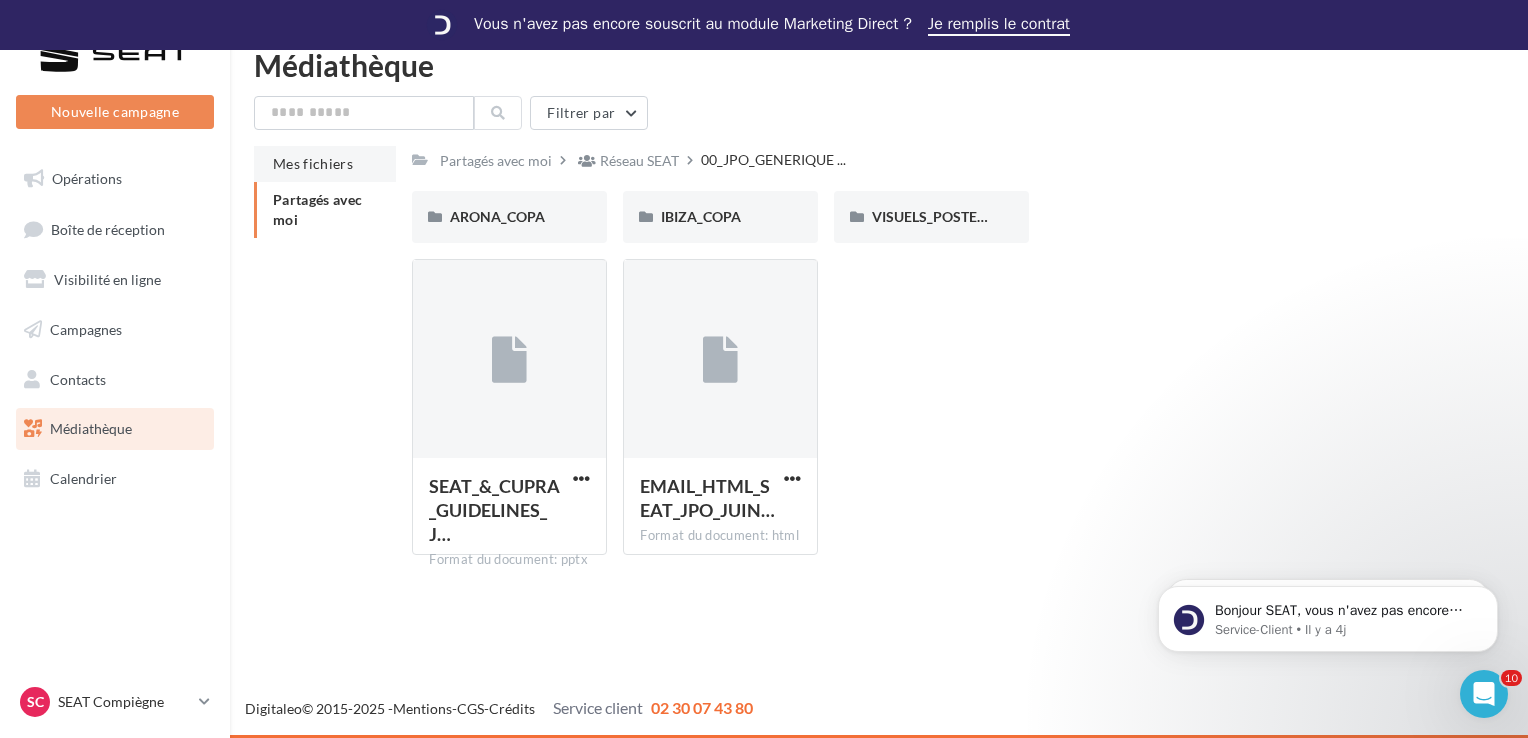 click on "Mes fichiers" at bounding box center (325, 164) 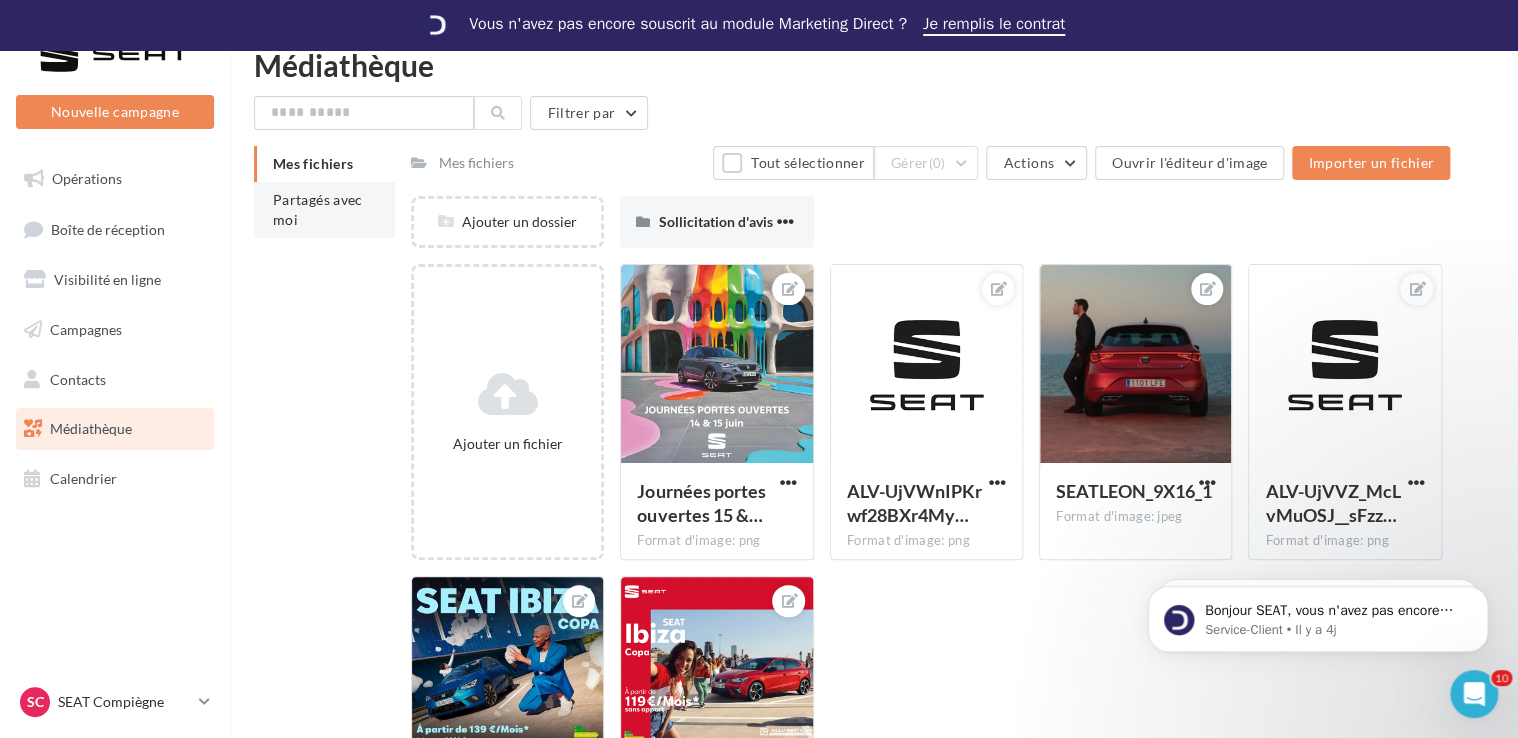 click on "Partagés avec moi" at bounding box center [318, 209] 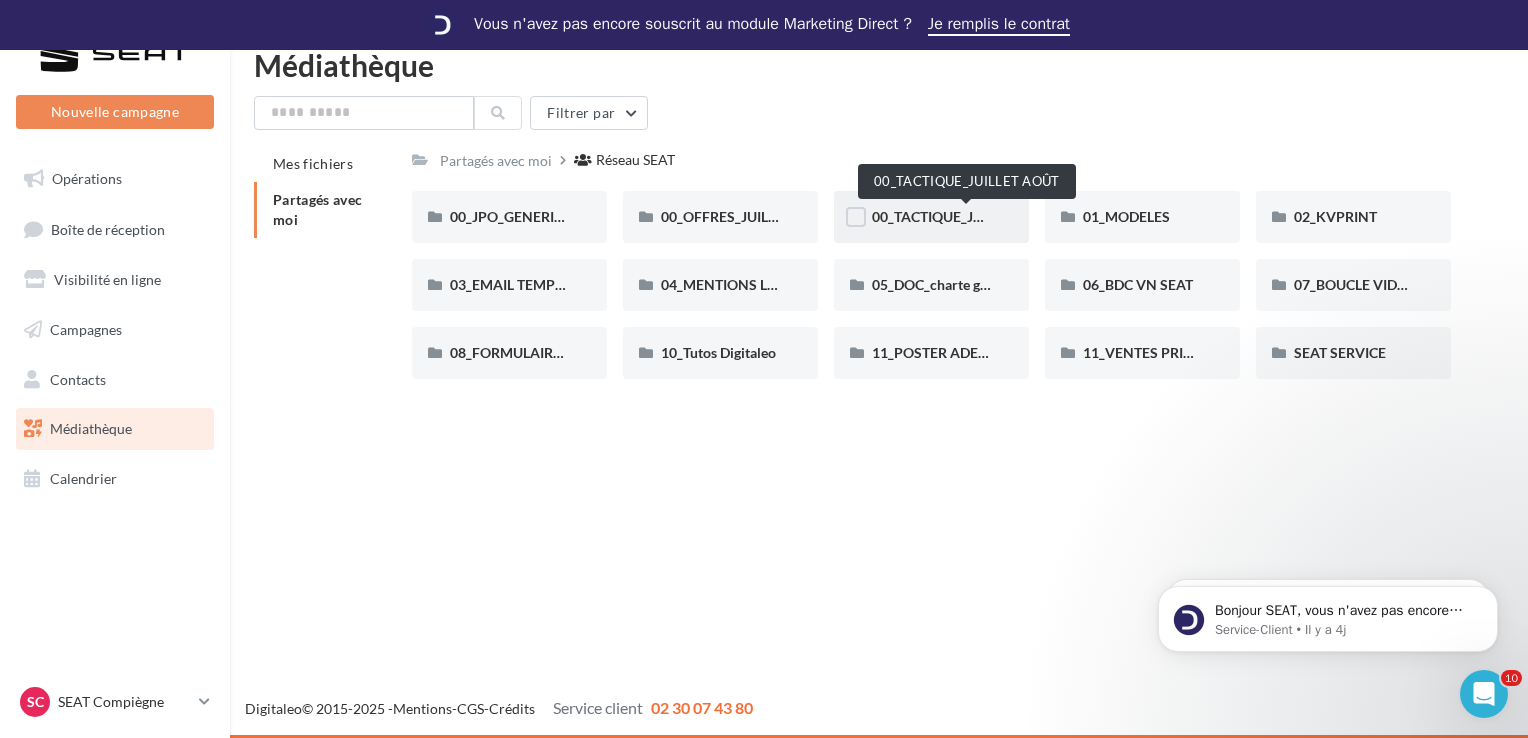 click on "00_TACTIQUE_JUILLET AOÛT" at bounding box center (965, 216) 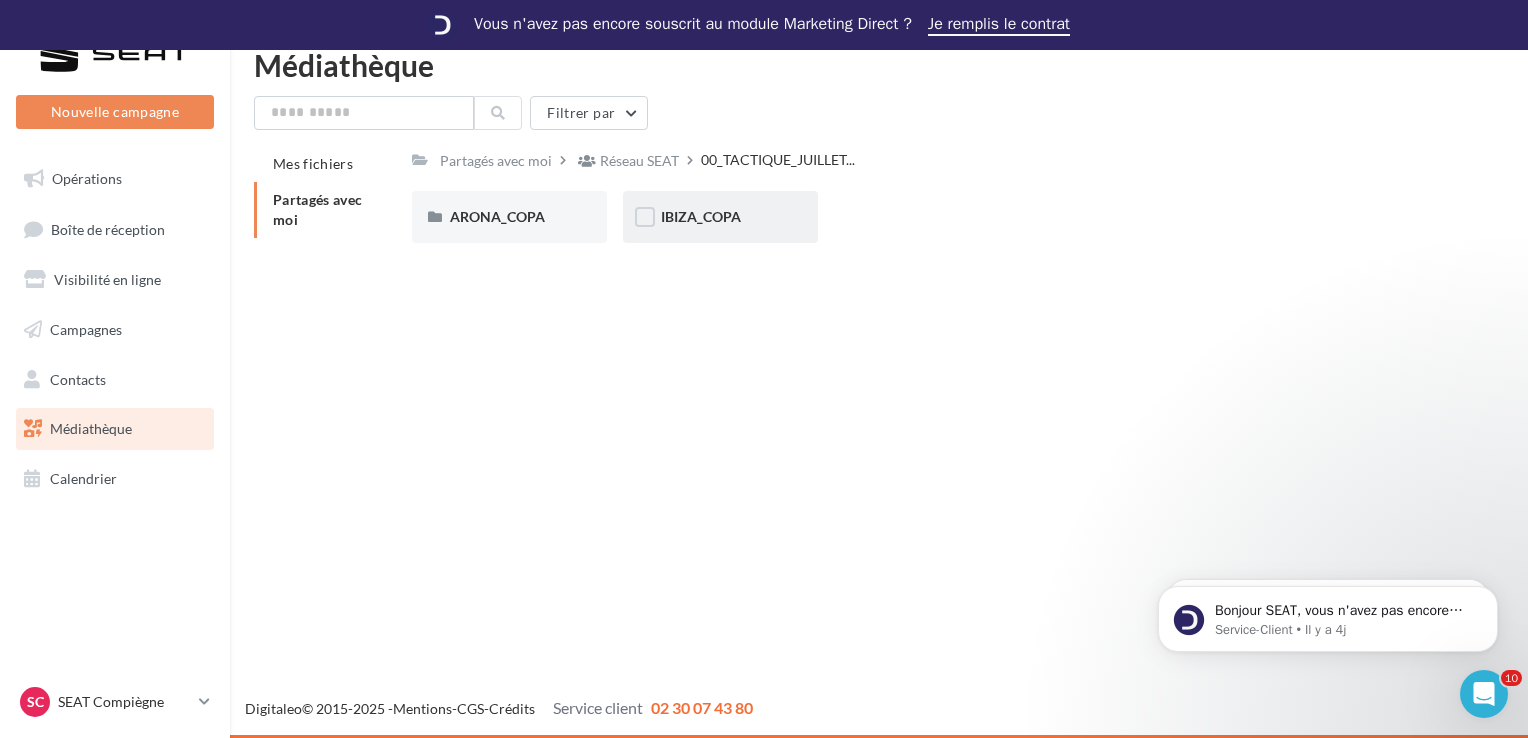 click on "IBIZA_COPA" at bounding box center (720, 217) 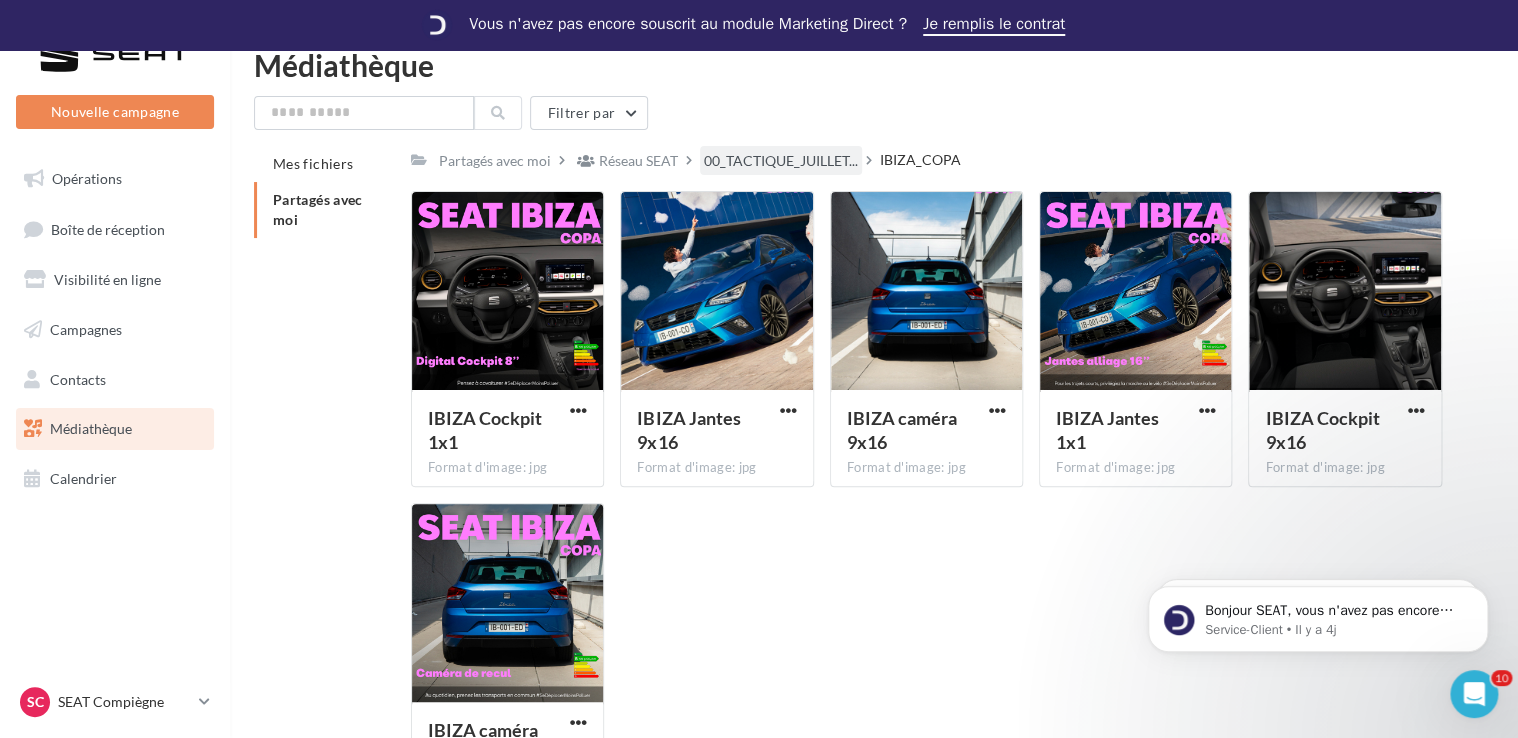 click on "00_TACTIQUE_JUILLET..." at bounding box center [781, 160] 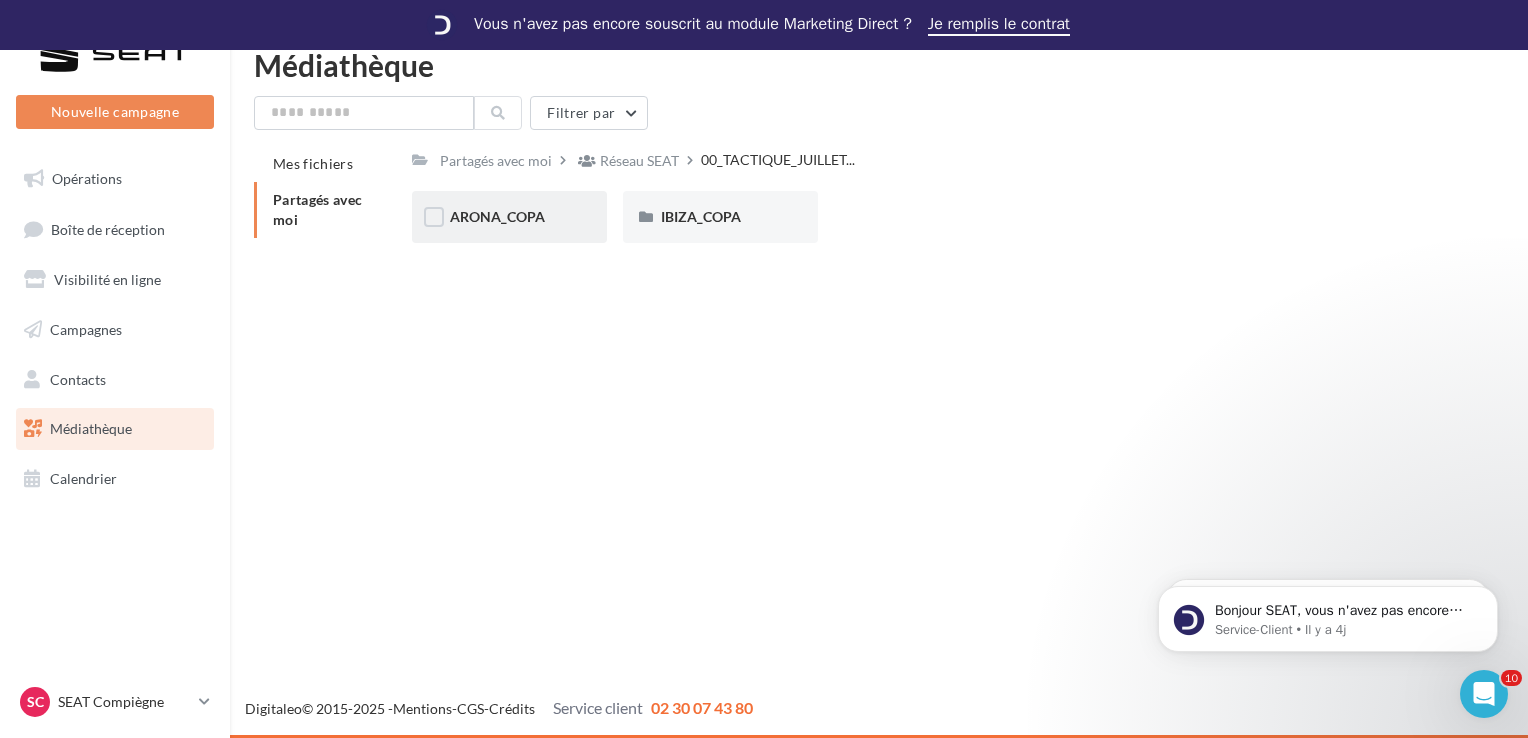 click on "ARONA_COPA" at bounding box center [509, 217] 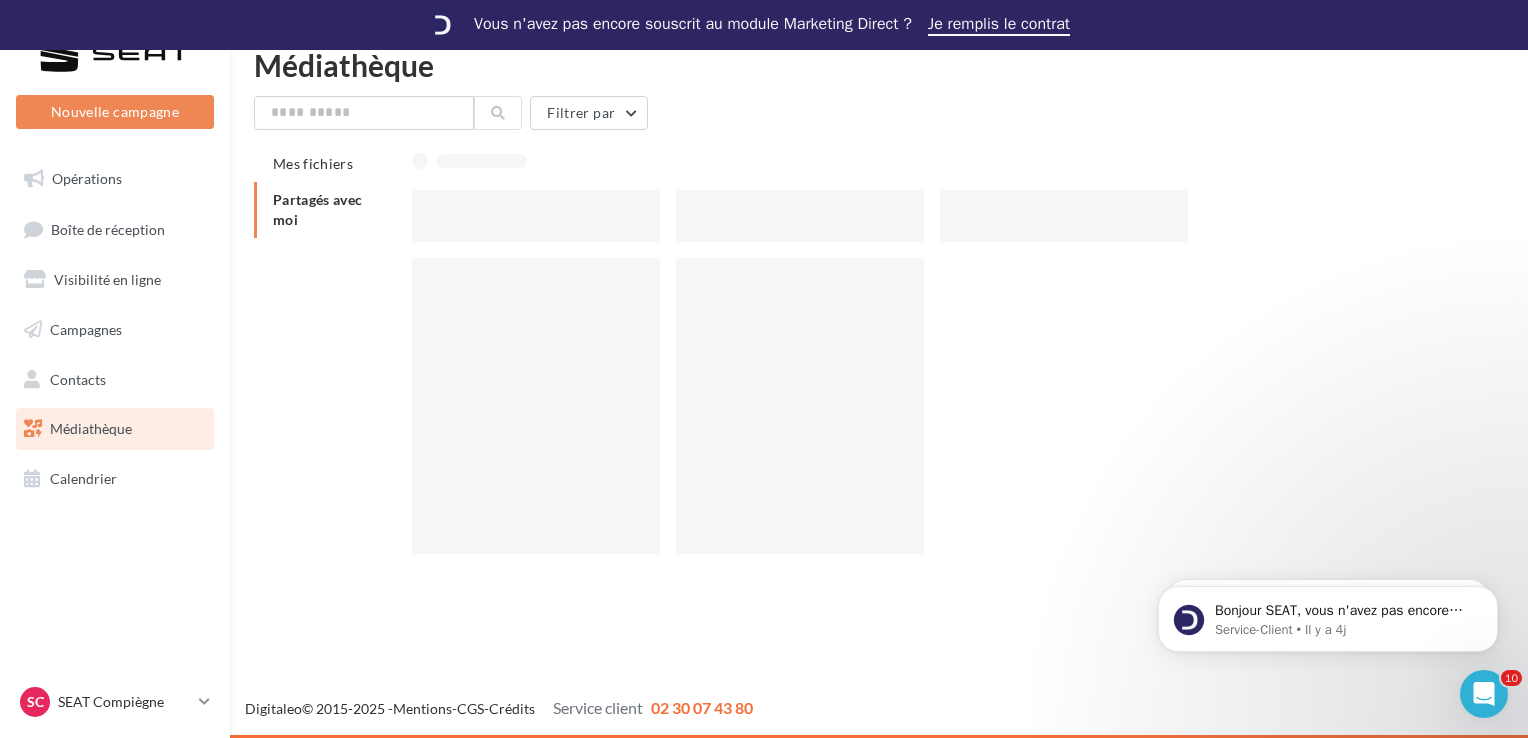 click at bounding box center (536, 216) 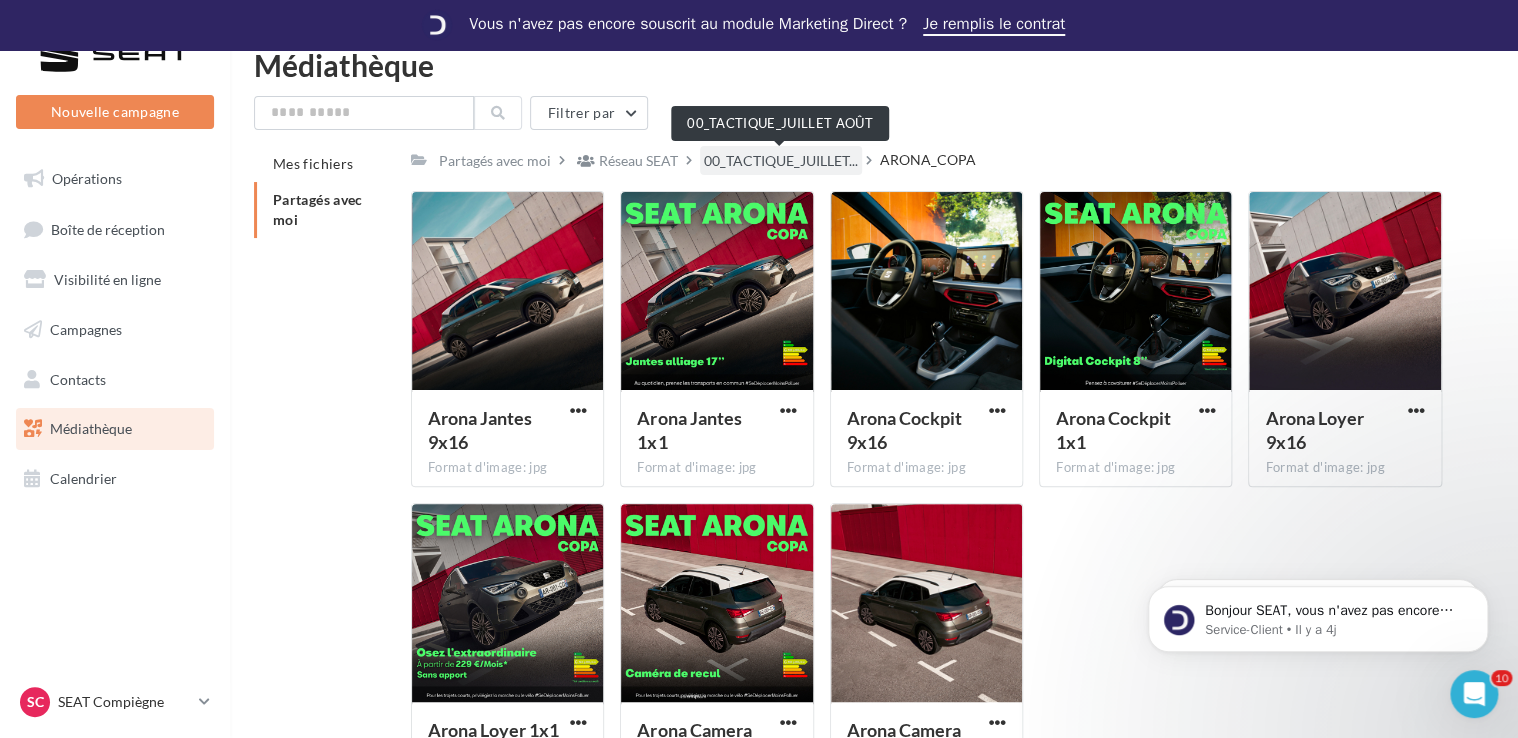 click on "00_TACTIQUE_JUILLET..." at bounding box center [781, 161] 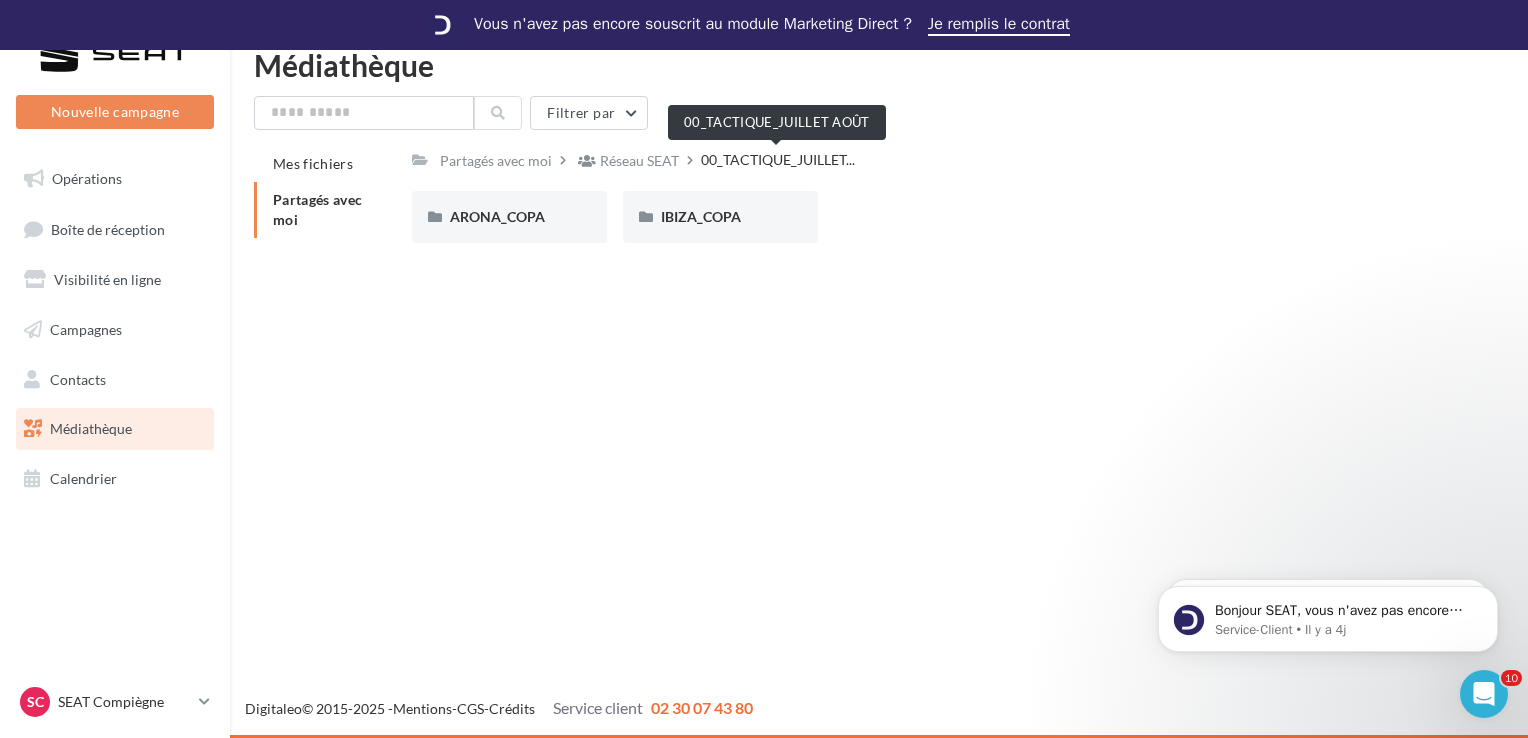 click on "00_TACTIQUE_JUILLET..." at bounding box center (778, 160) 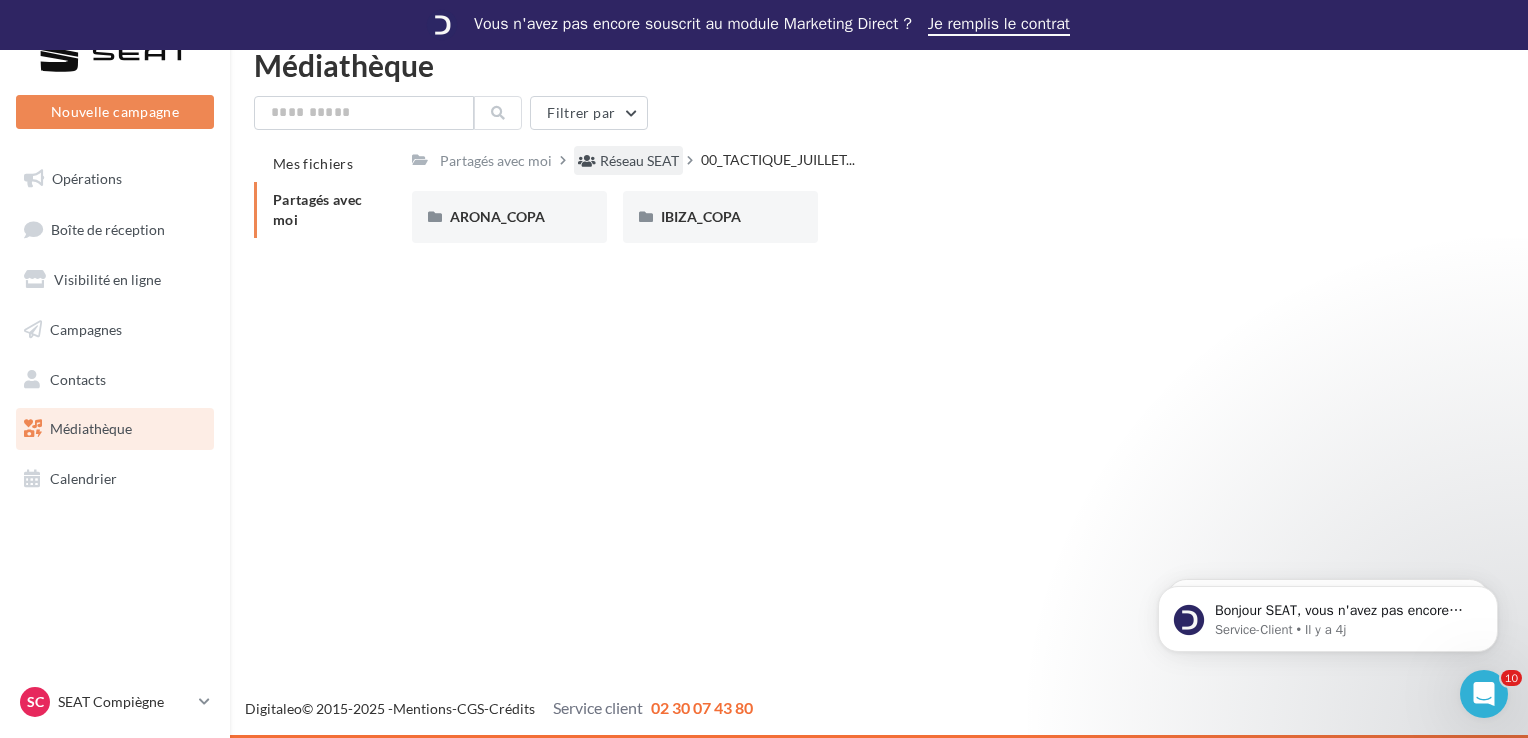 click on "Réseau SEAT" at bounding box center (639, 161) 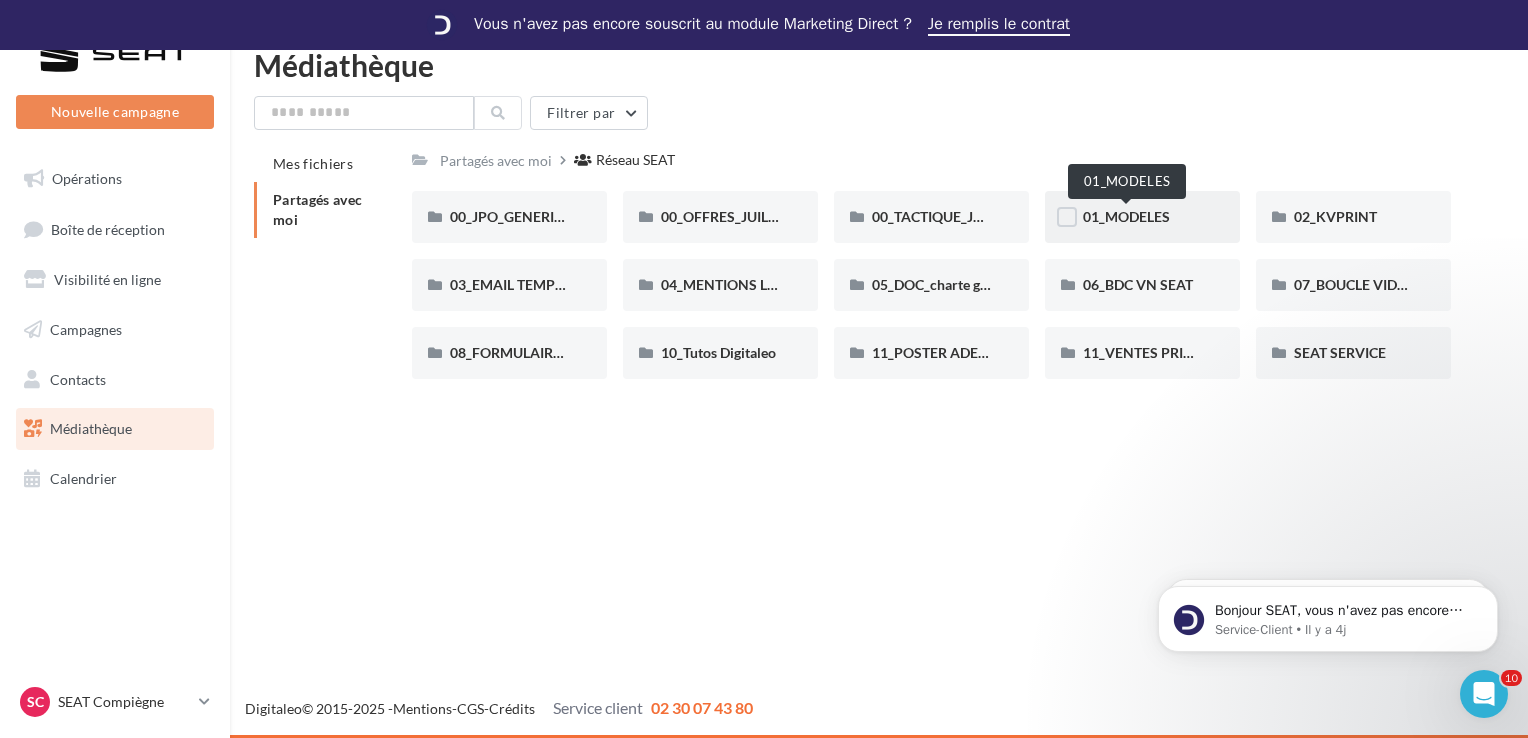 click on "01_MODELES" at bounding box center (1126, 216) 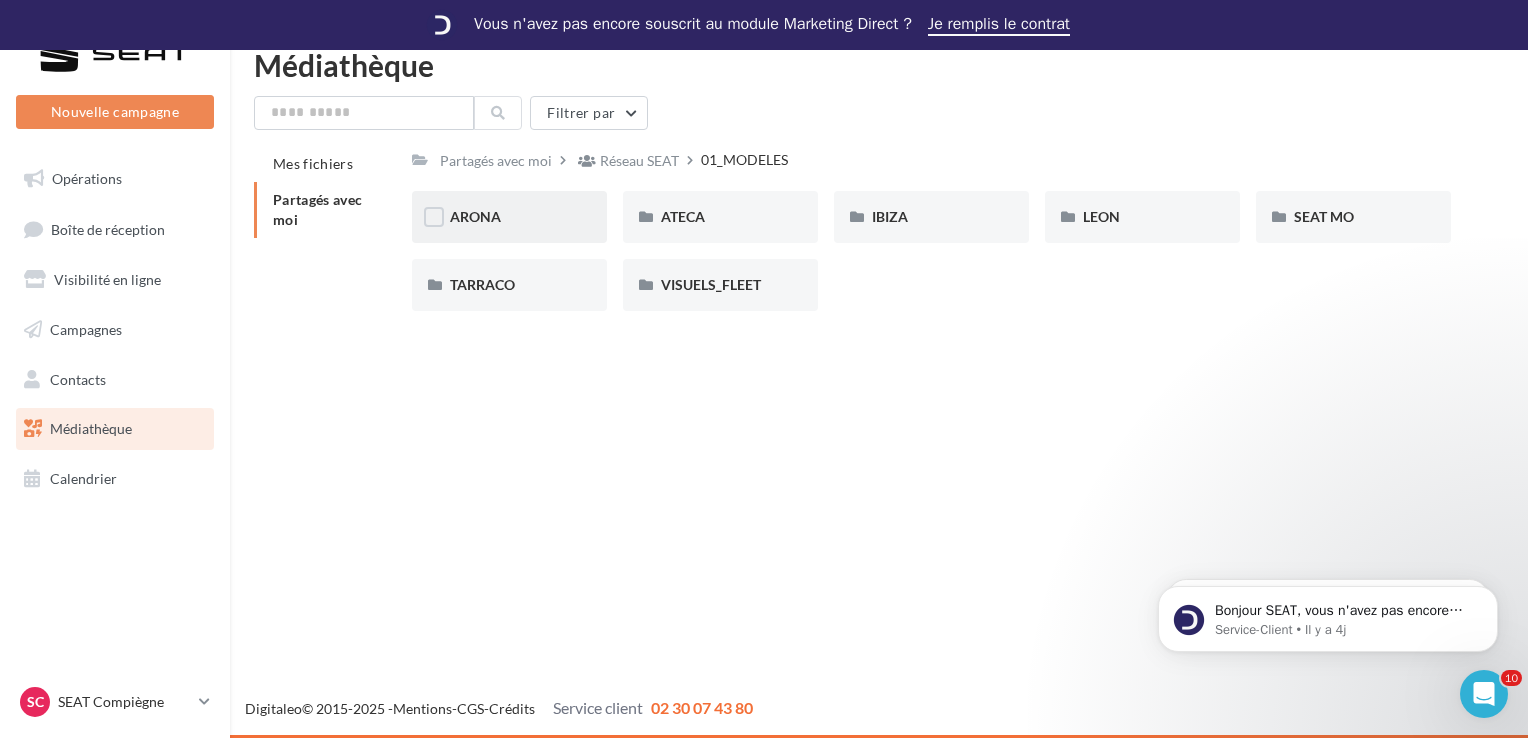 click on "ARONA" at bounding box center (509, 217) 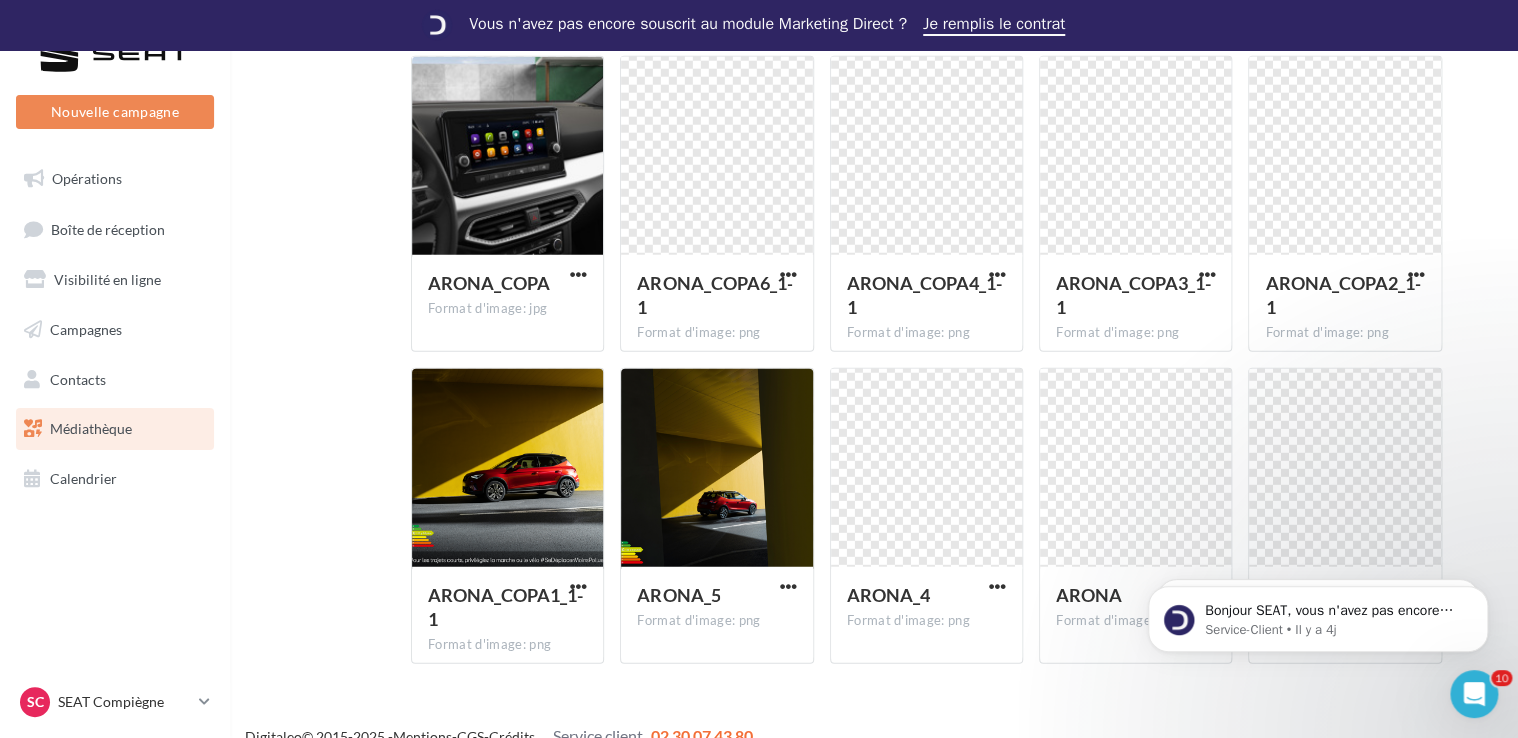 scroll, scrollTop: 2481, scrollLeft: 0, axis: vertical 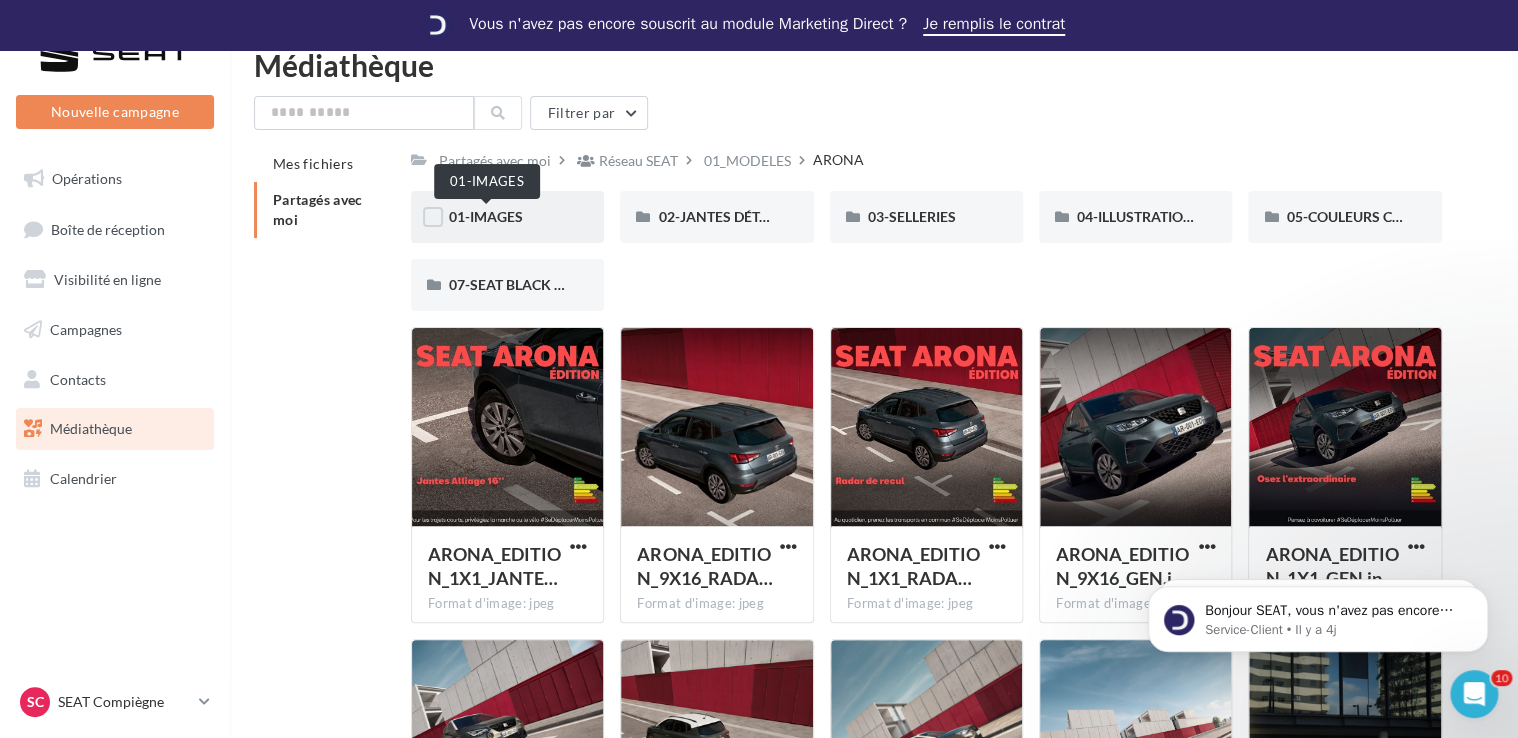 click on "01-IMAGES" at bounding box center [486, 216] 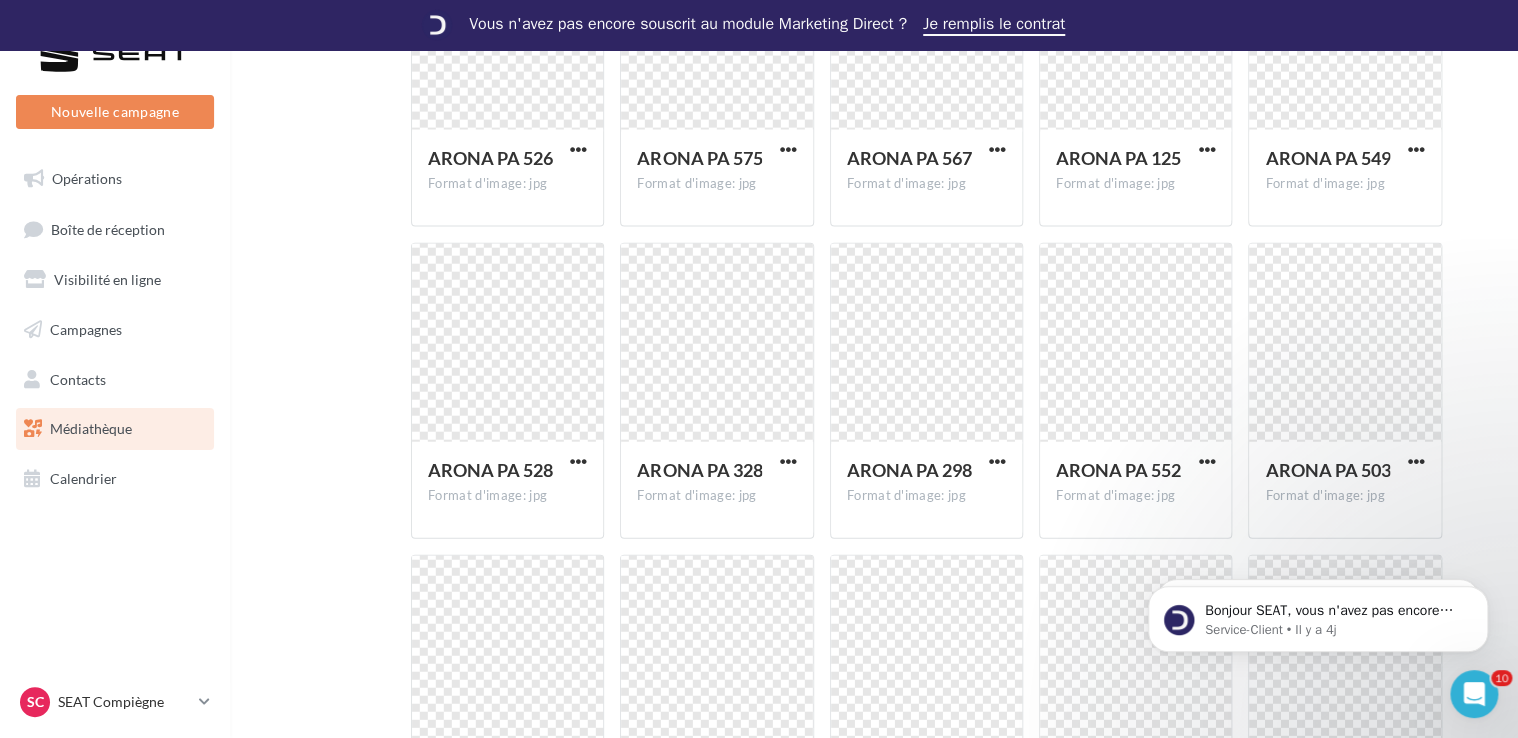 scroll, scrollTop: 2163, scrollLeft: 0, axis: vertical 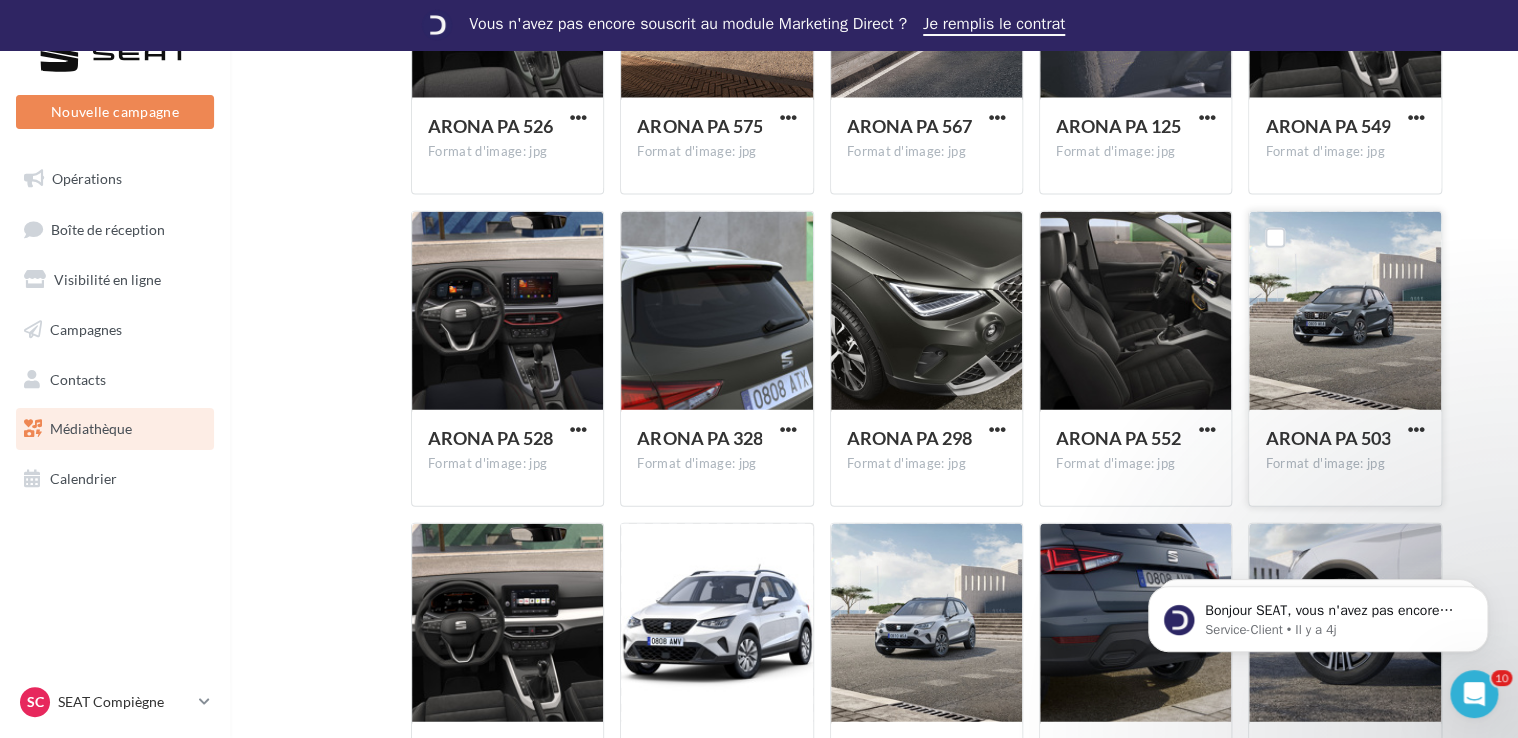 click at bounding box center (1344, 312) 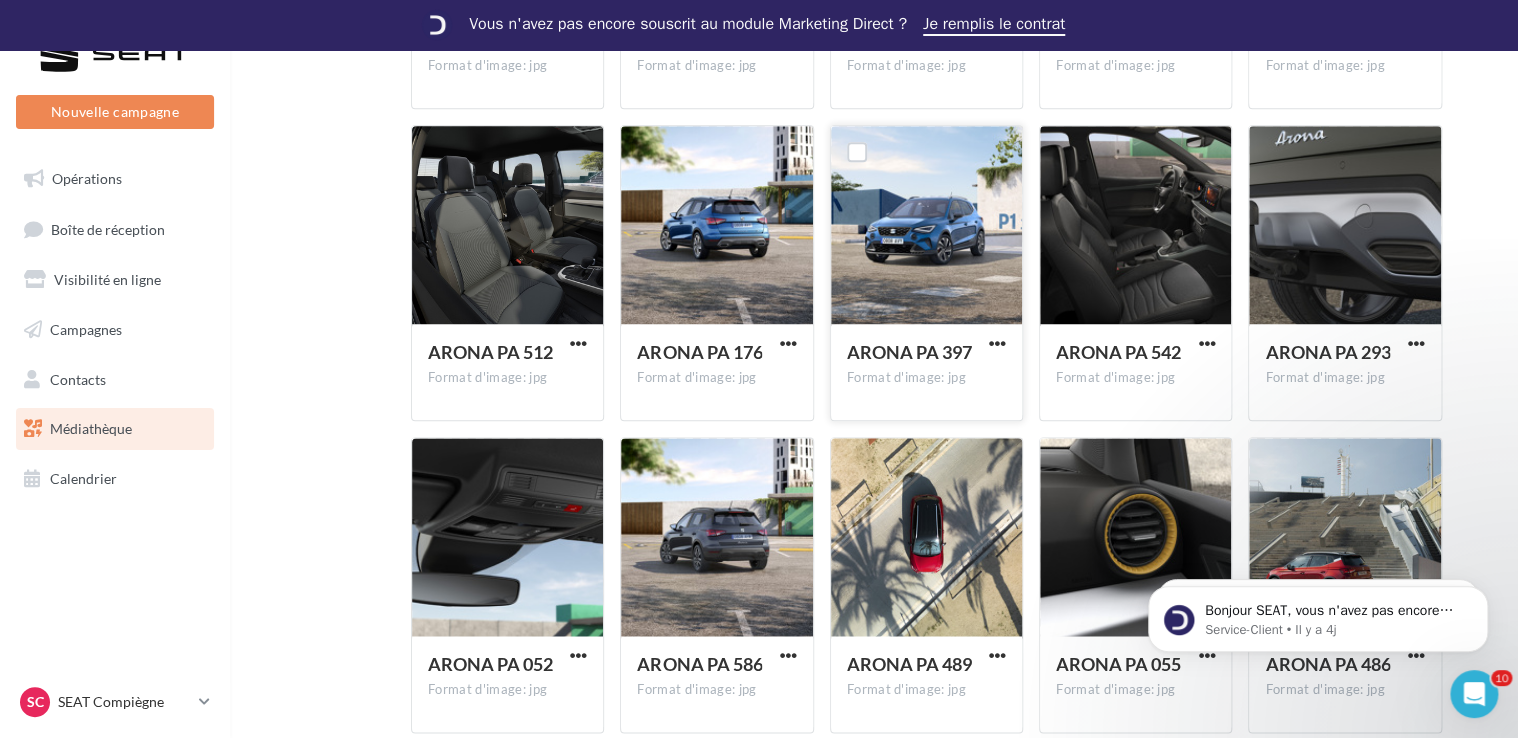 scroll, scrollTop: 1100, scrollLeft: 0, axis: vertical 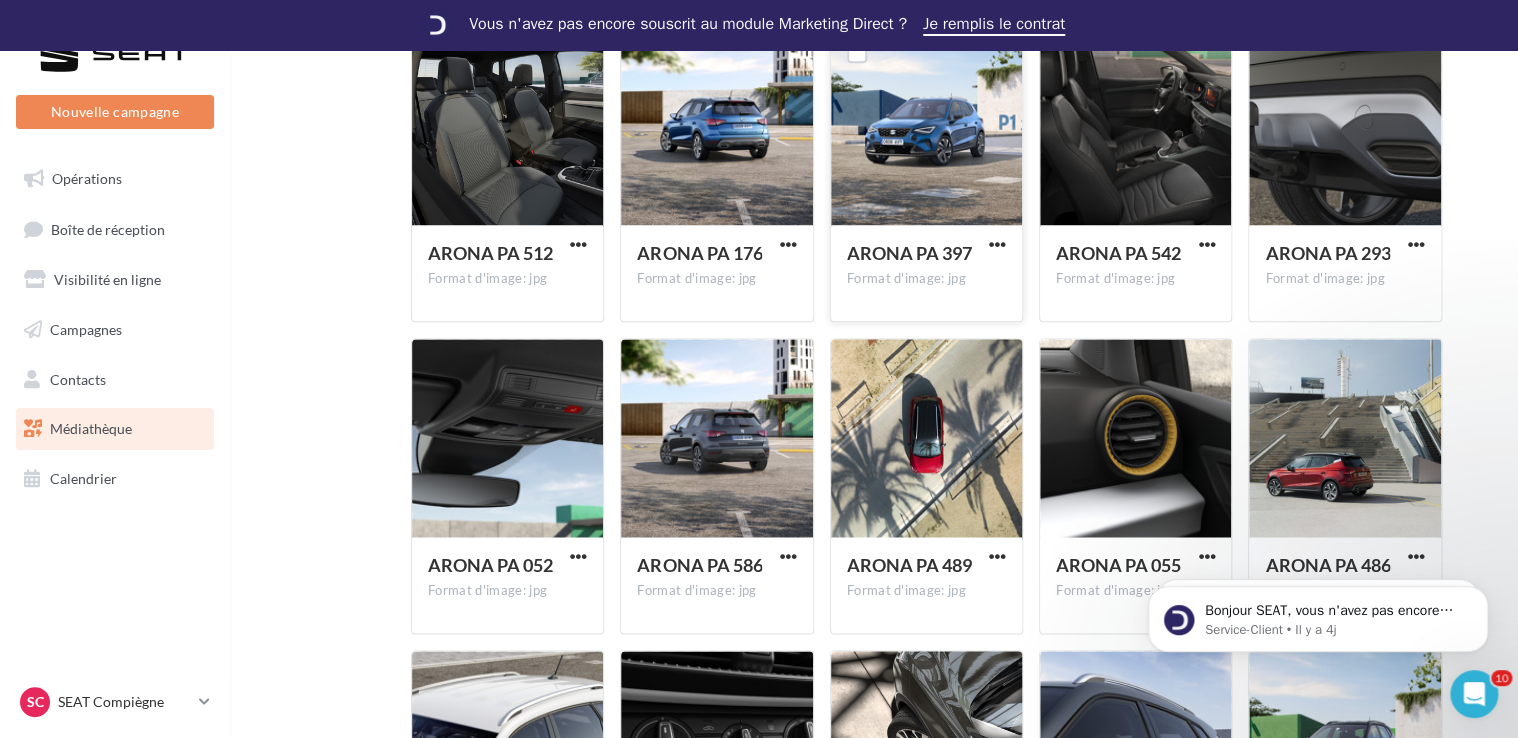 click at bounding box center (926, 127) 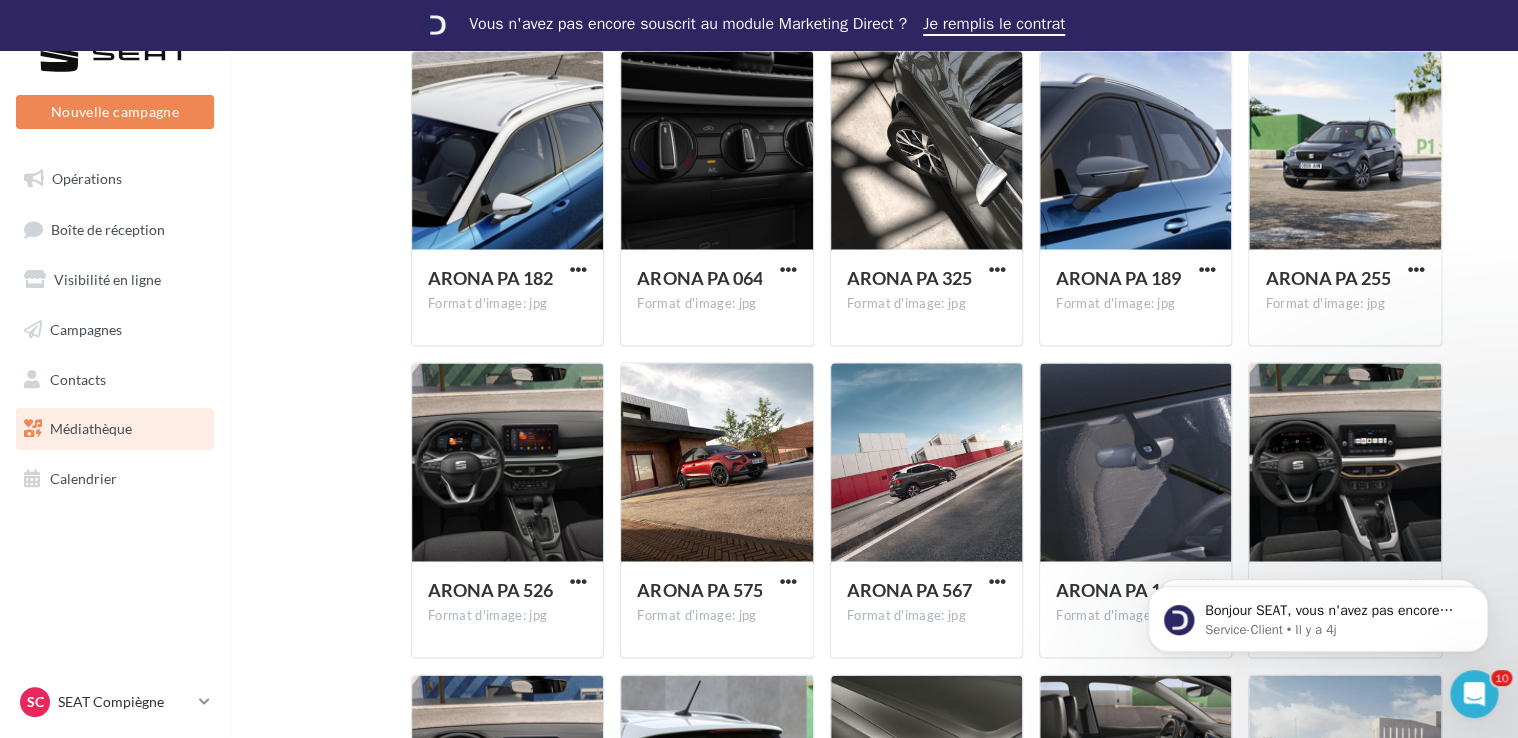 scroll, scrollTop: 1800, scrollLeft: 0, axis: vertical 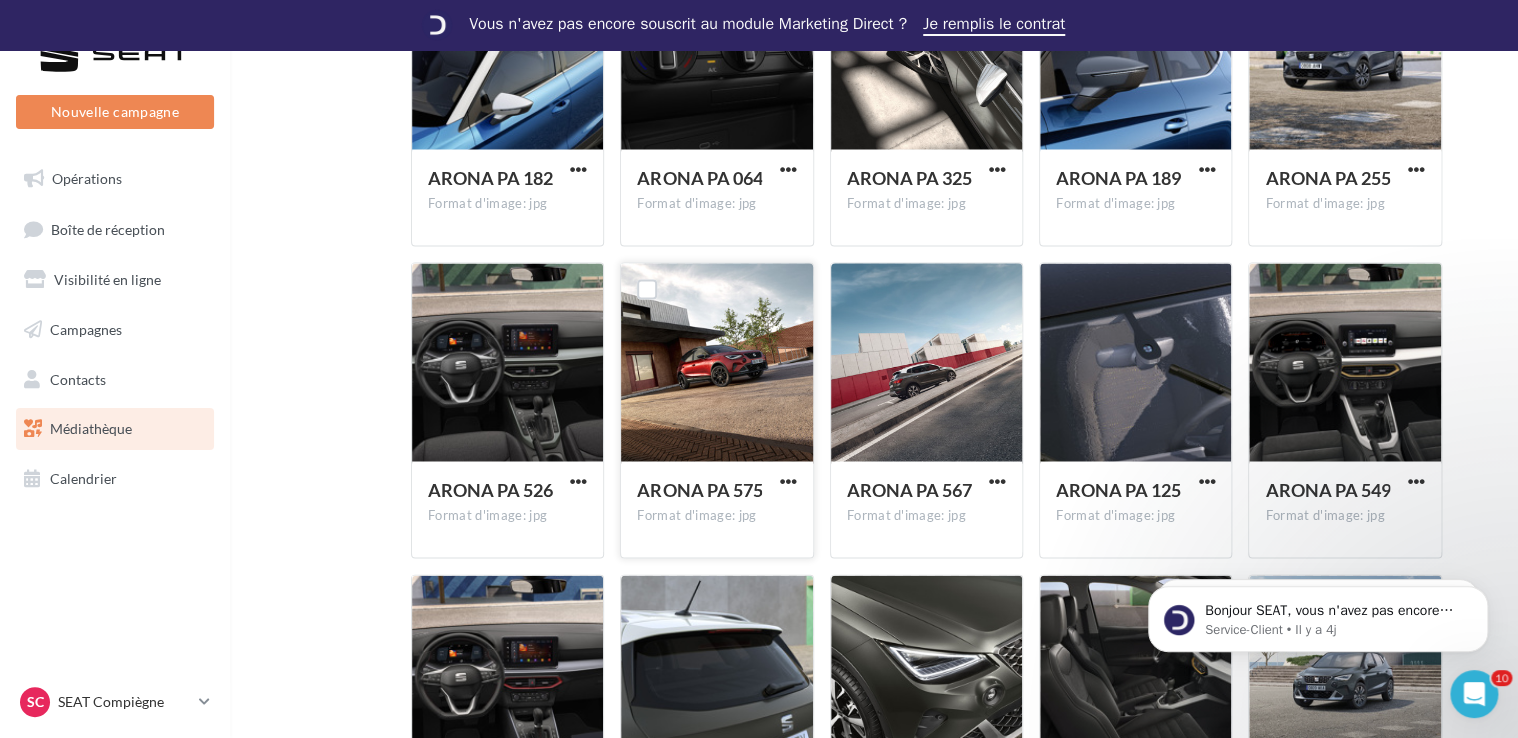 click at bounding box center (716, 363) 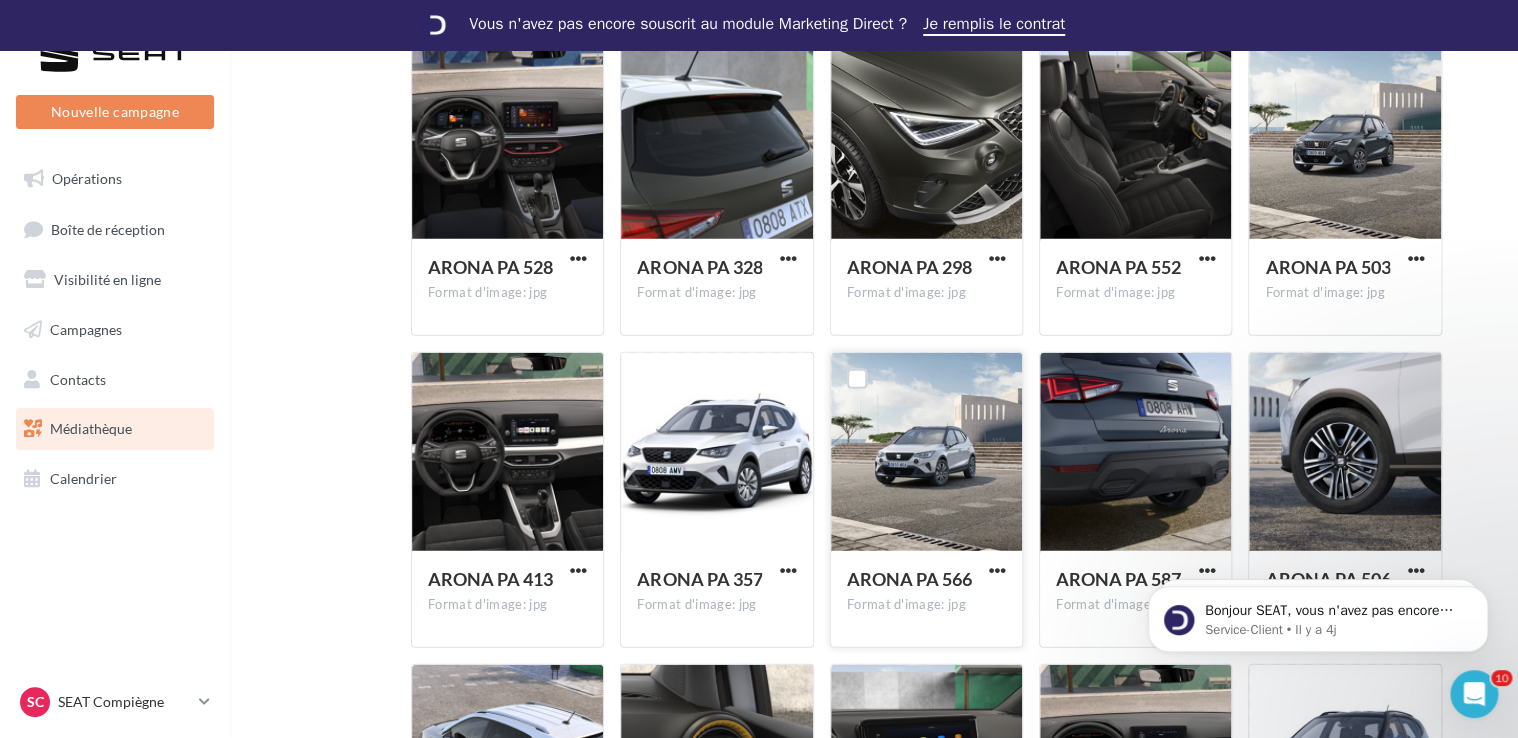 scroll, scrollTop: 2300, scrollLeft: 0, axis: vertical 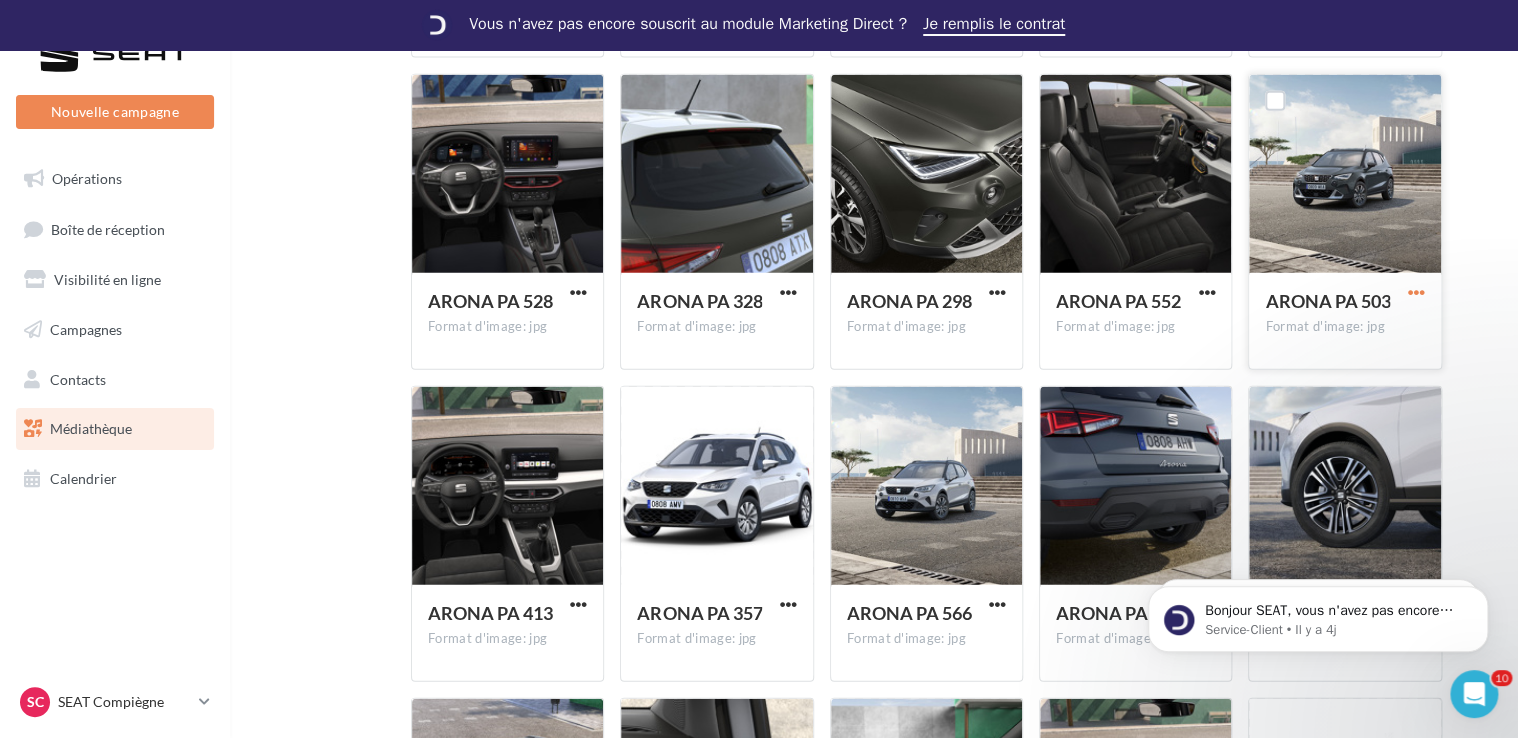 click at bounding box center (1416, 292) 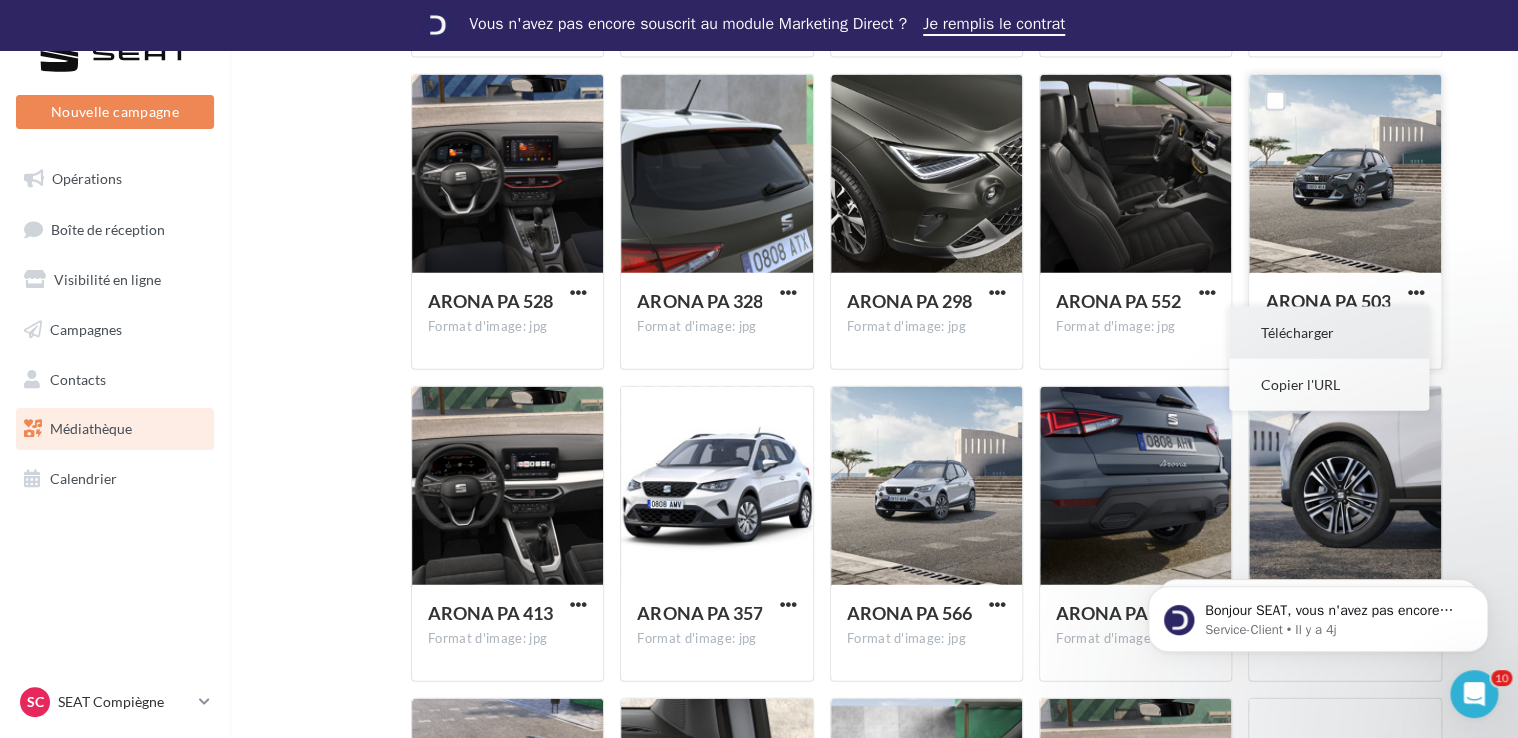 click on "Télécharger" at bounding box center (1329, 333) 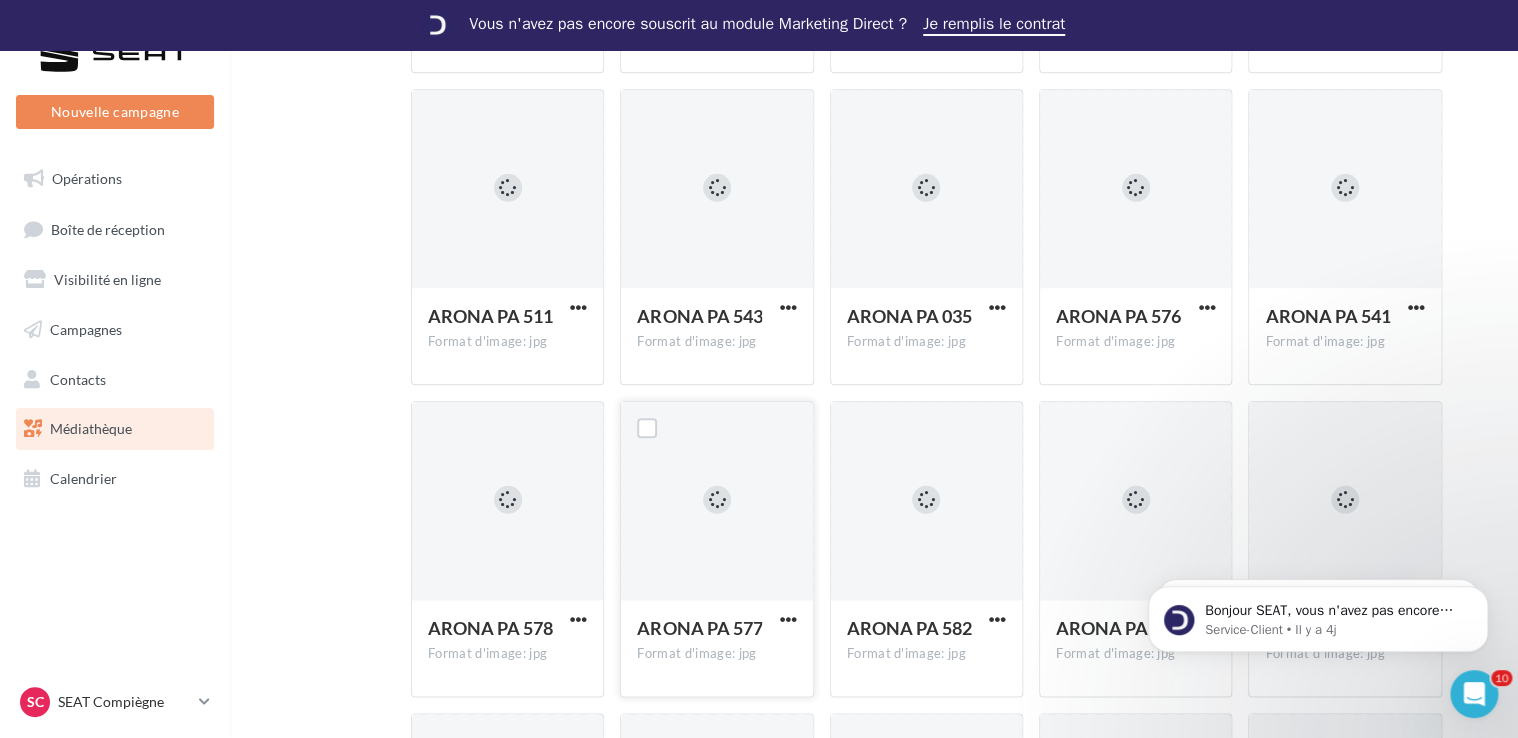 scroll, scrollTop: 12641, scrollLeft: 0, axis: vertical 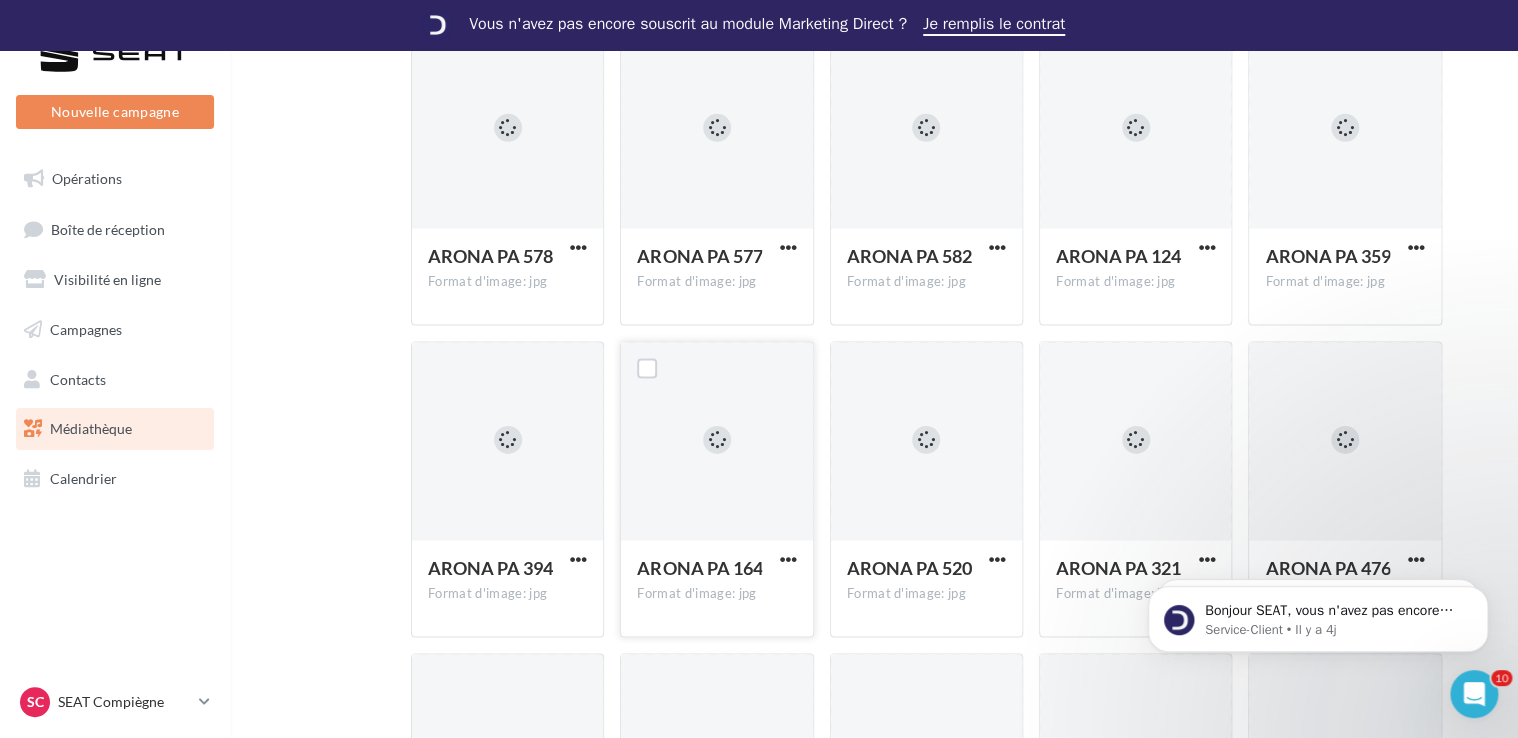 click at bounding box center (716, 442) 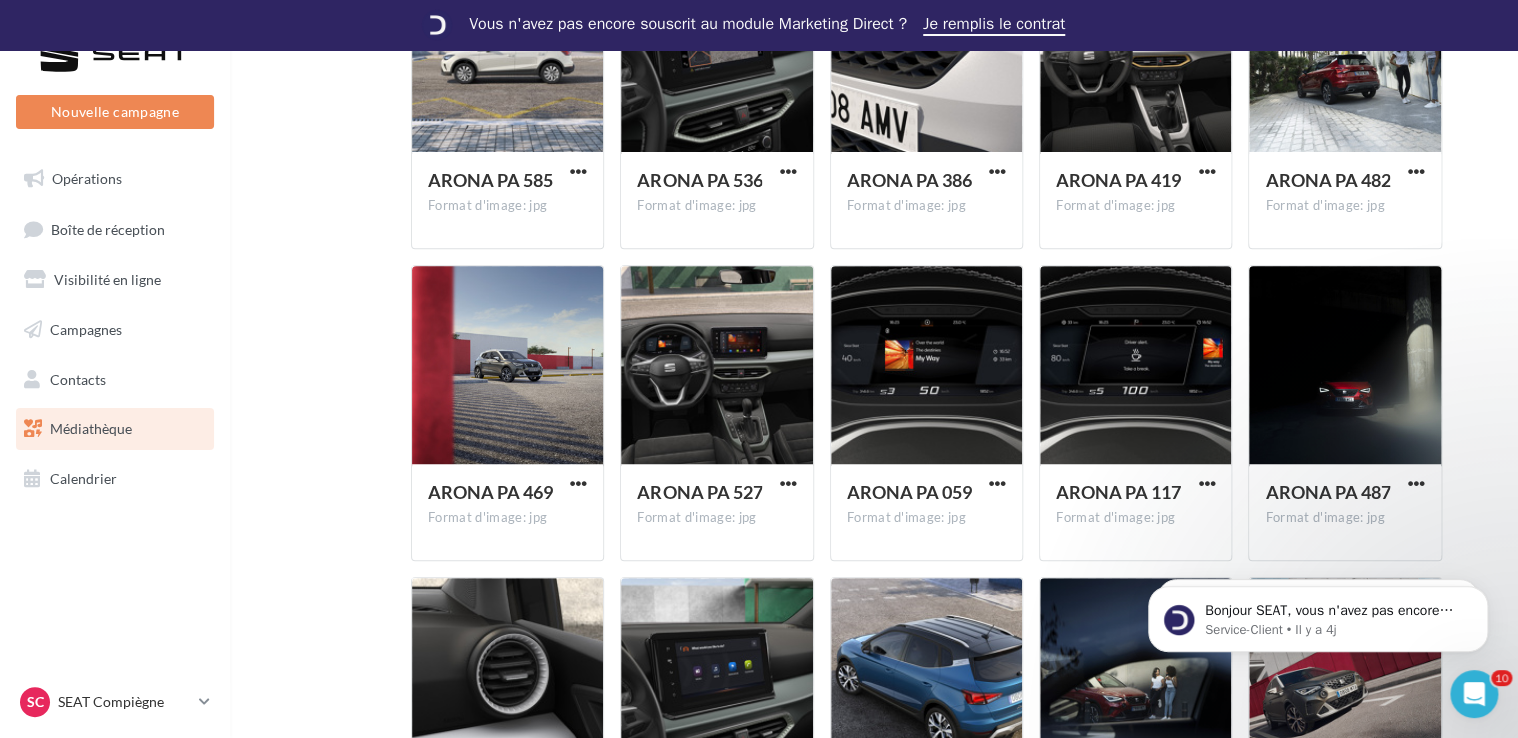 scroll, scrollTop: 0, scrollLeft: 0, axis: both 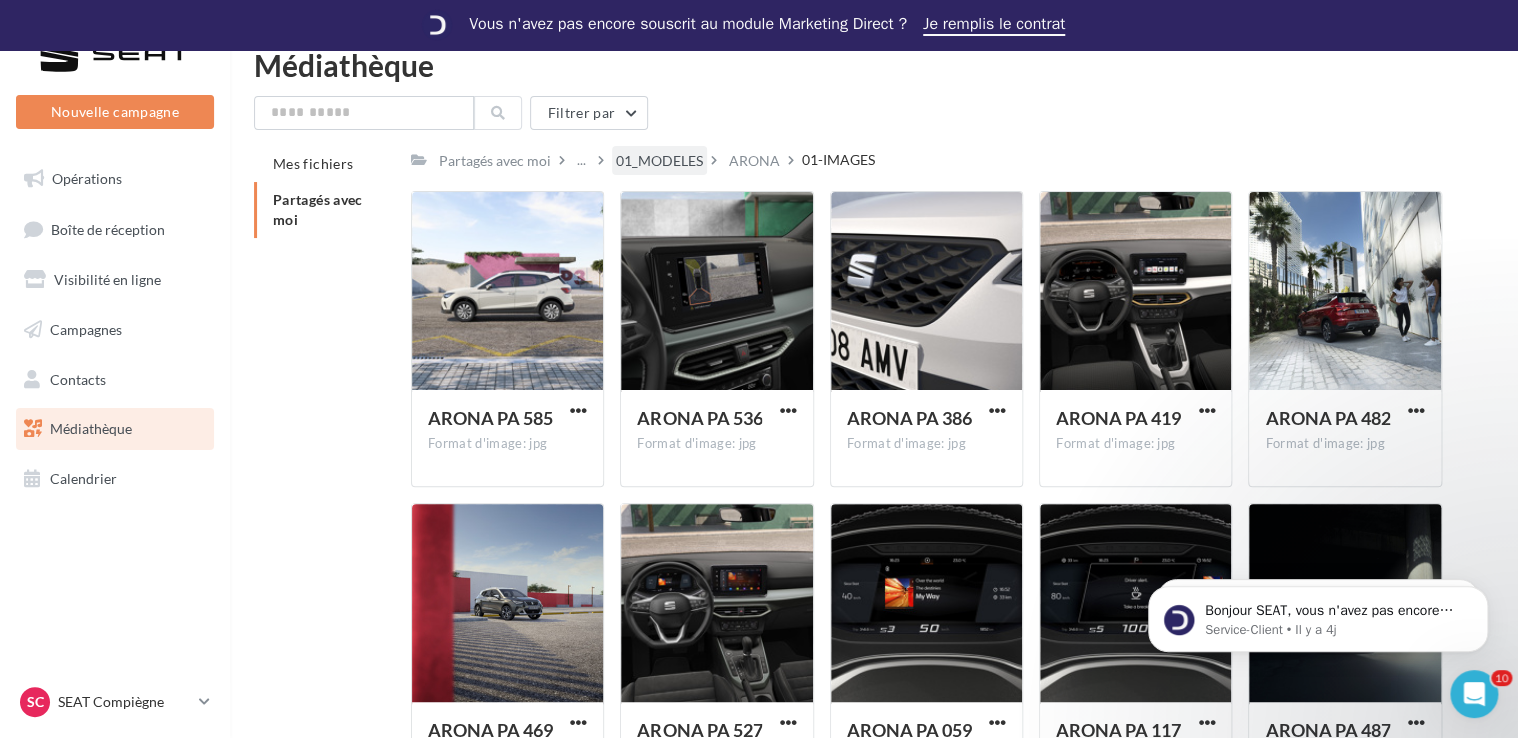 click on "01_MODELES" at bounding box center (659, 161) 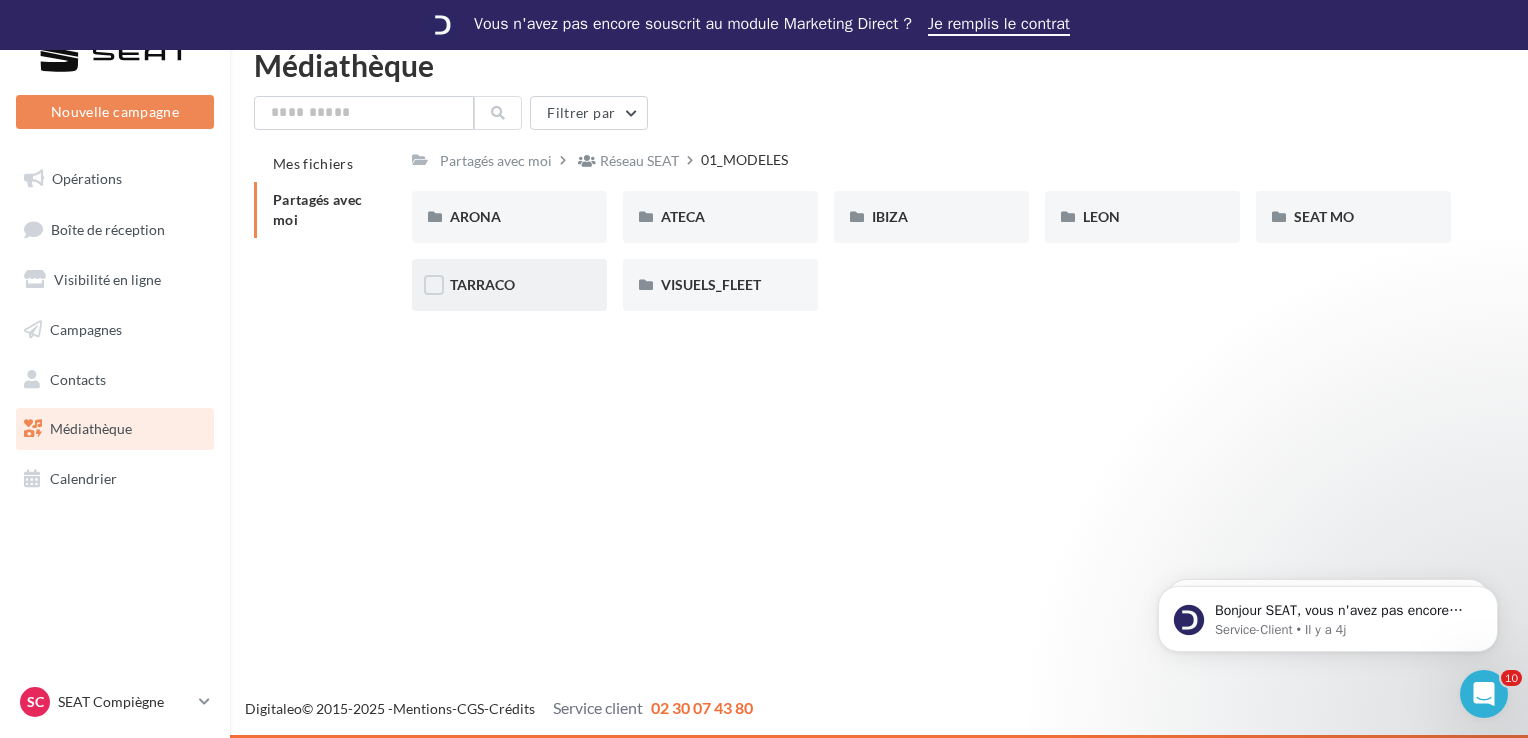 click on "TARRACO" at bounding box center (509, 285) 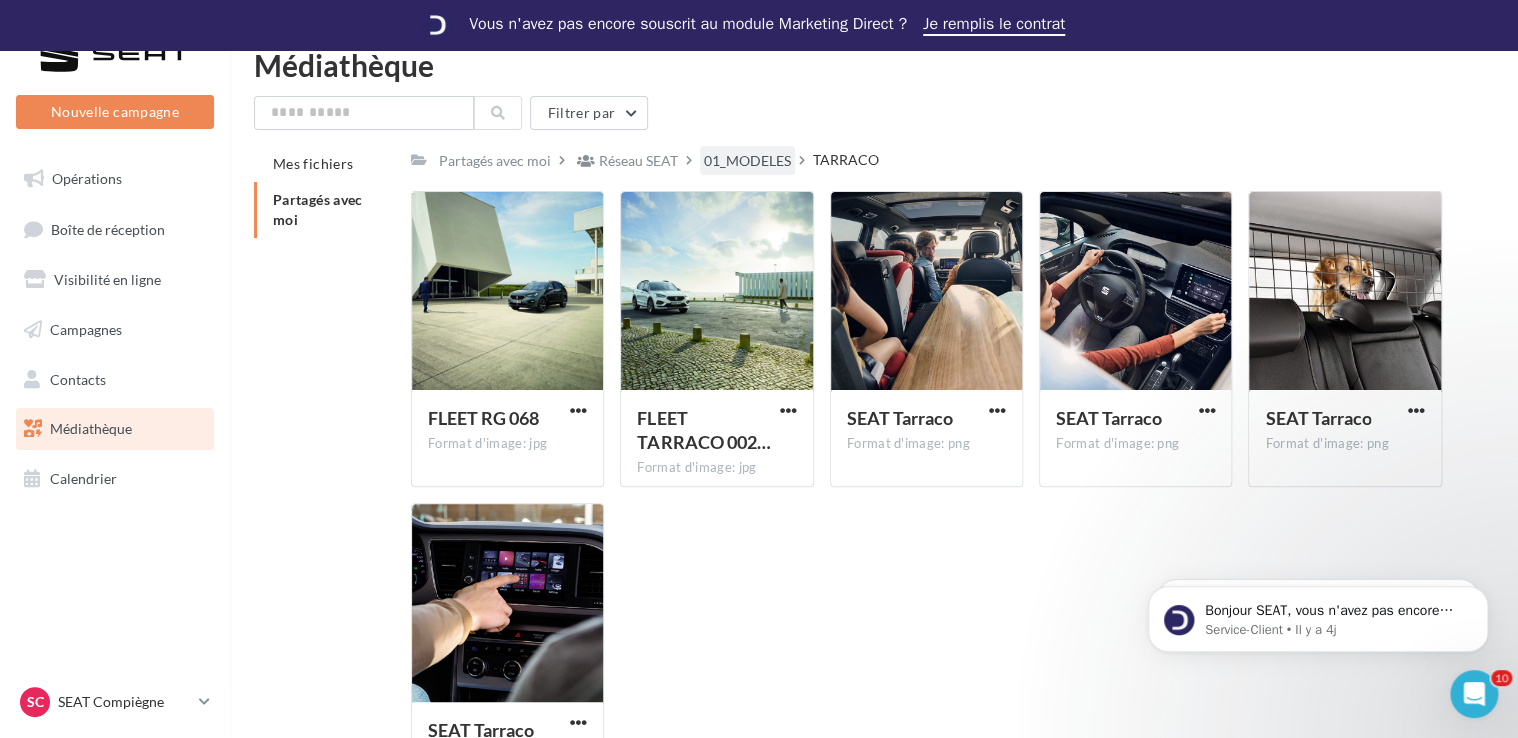 click on "01_MODELES" at bounding box center (747, 161) 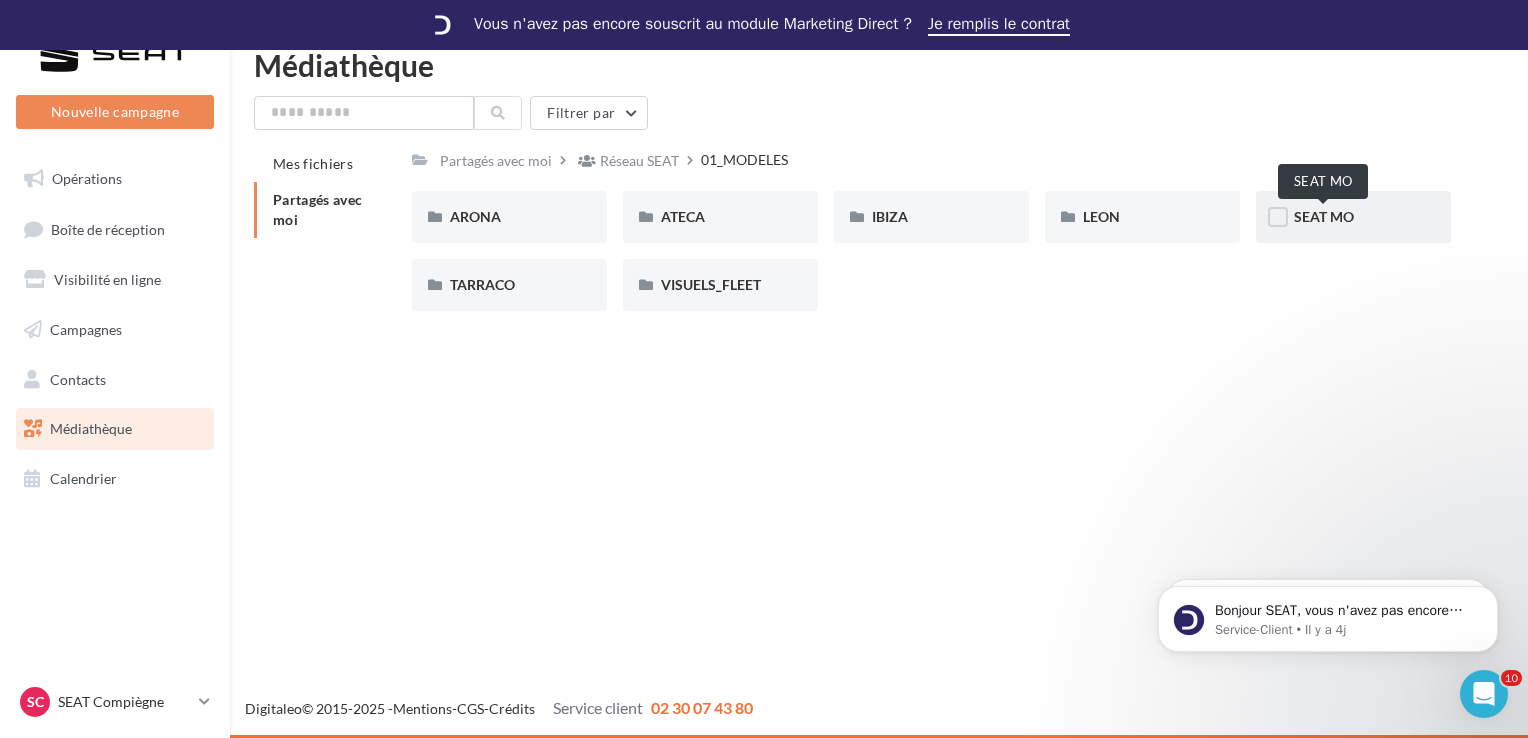click on "SEAT MO" at bounding box center (1324, 216) 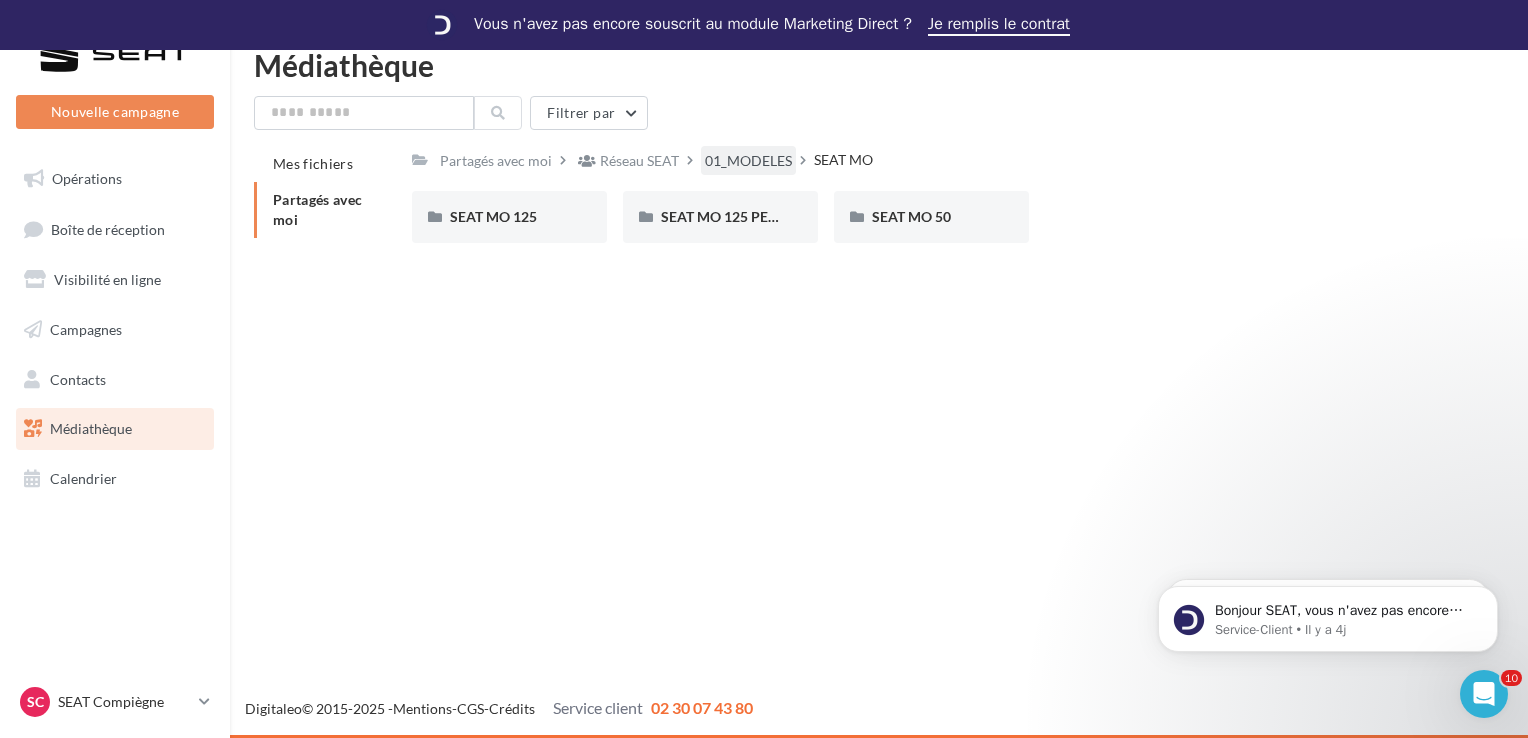 click on "01_MODELES" at bounding box center [748, 161] 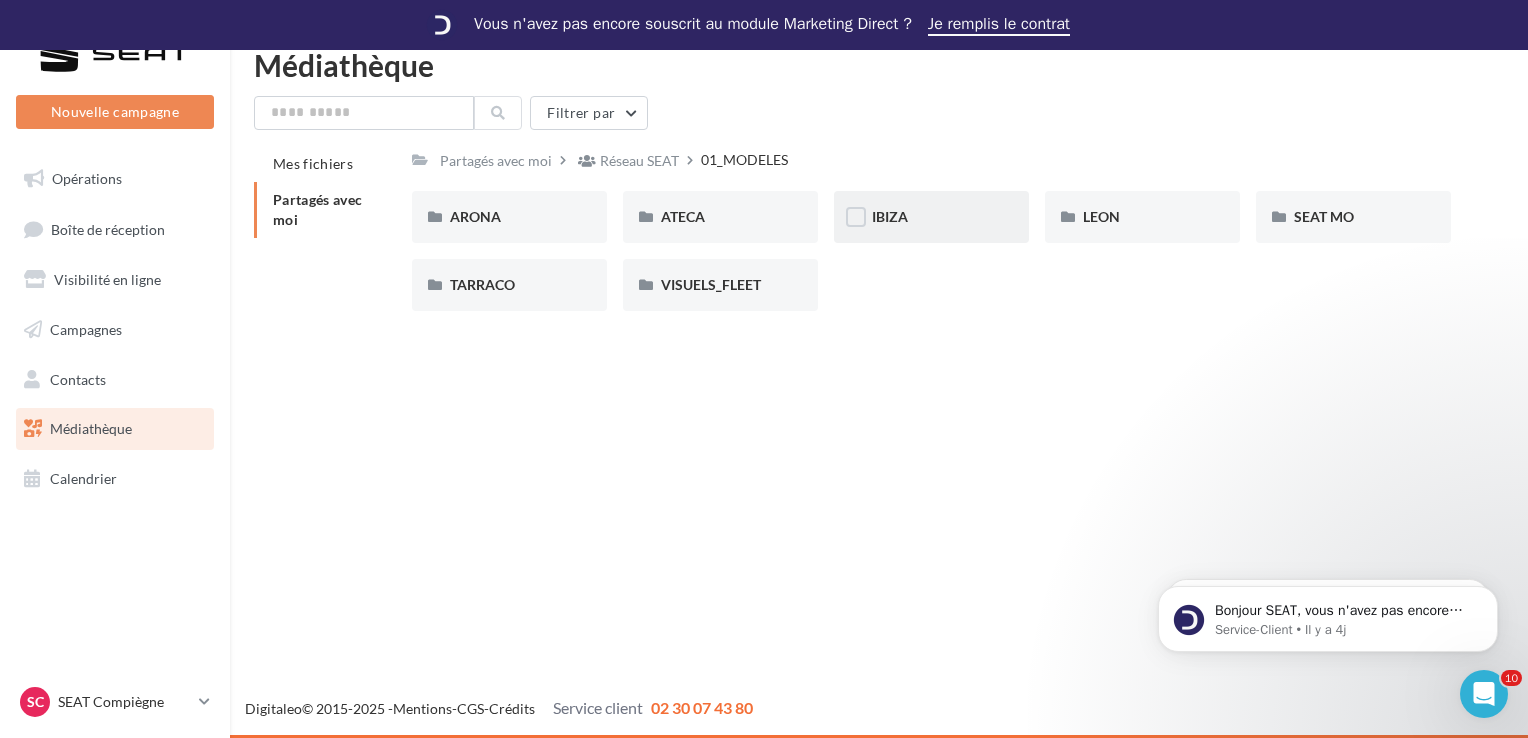 click on "IBIZA" at bounding box center [931, 217] 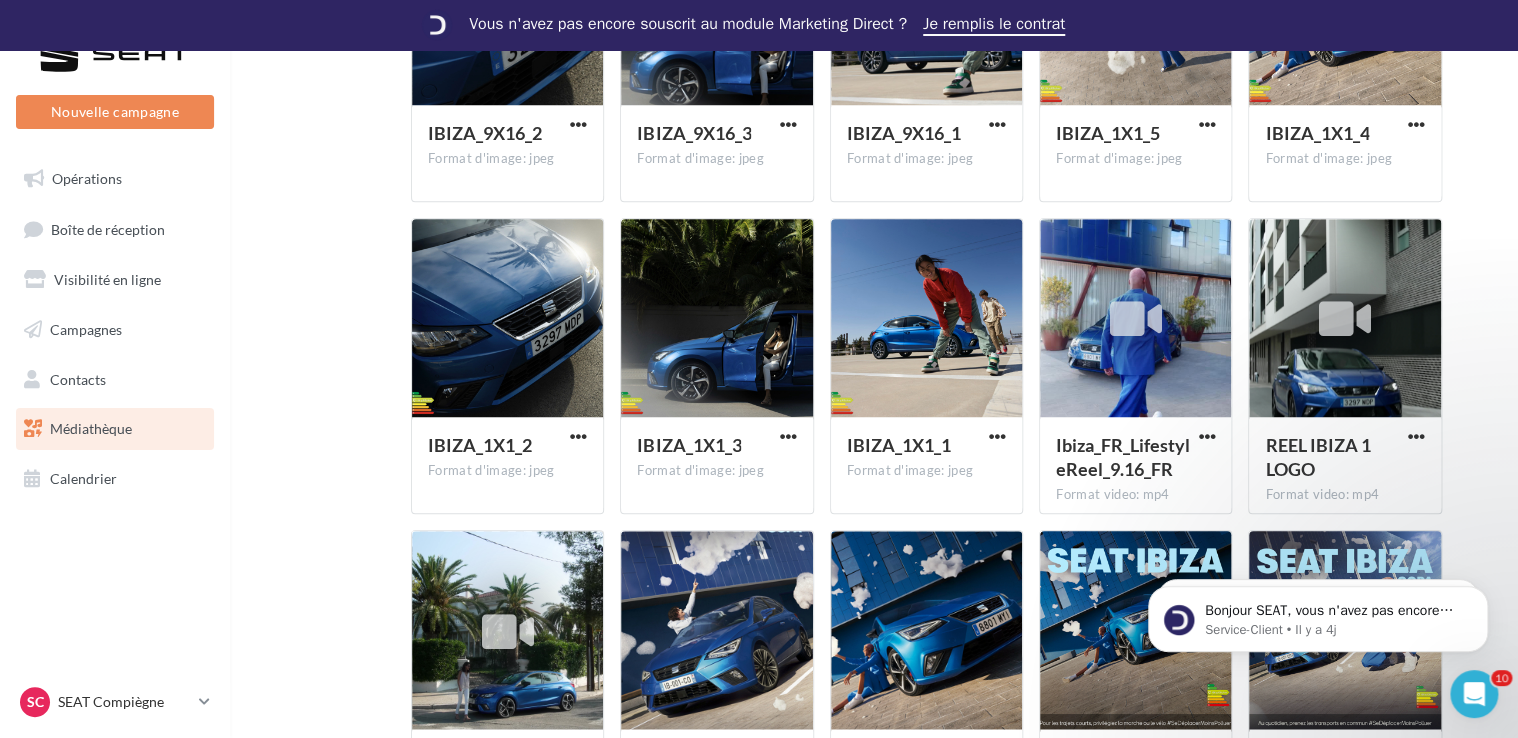 scroll, scrollTop: 700, scrollLeft: 0, axis: vertical 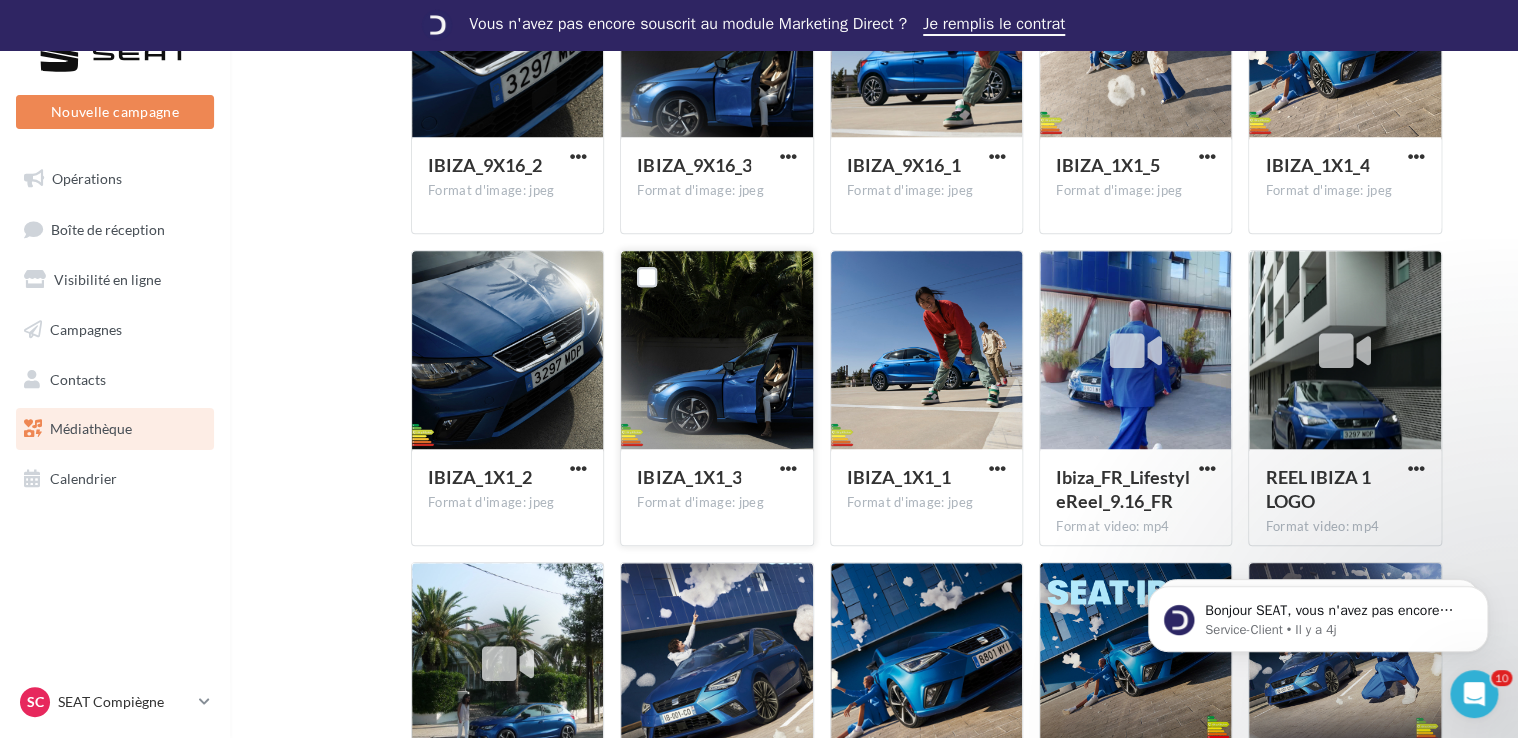 click at bounding box center [716, 351] 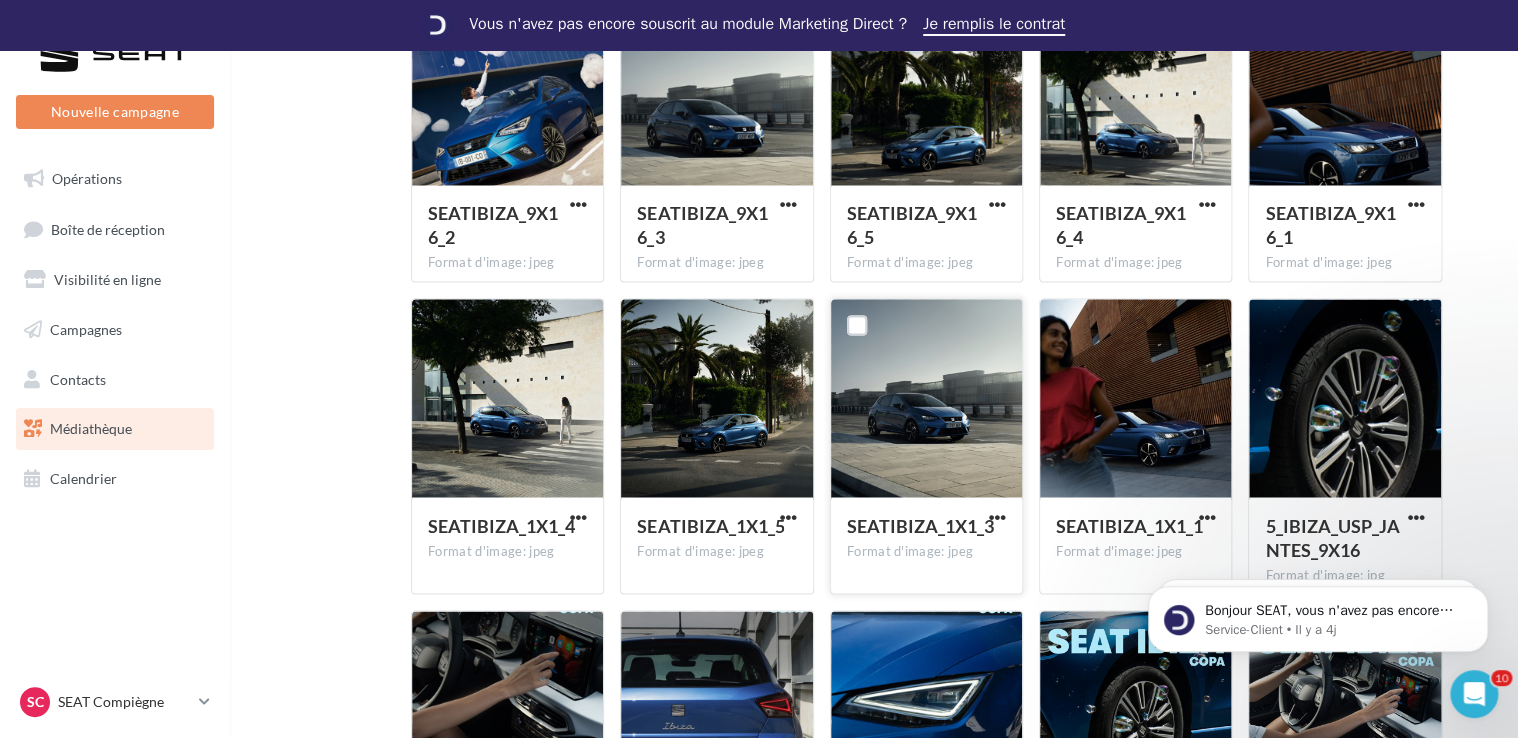 scroll, scrollTop: 1569, scrollLeft: 0, axis: vertical 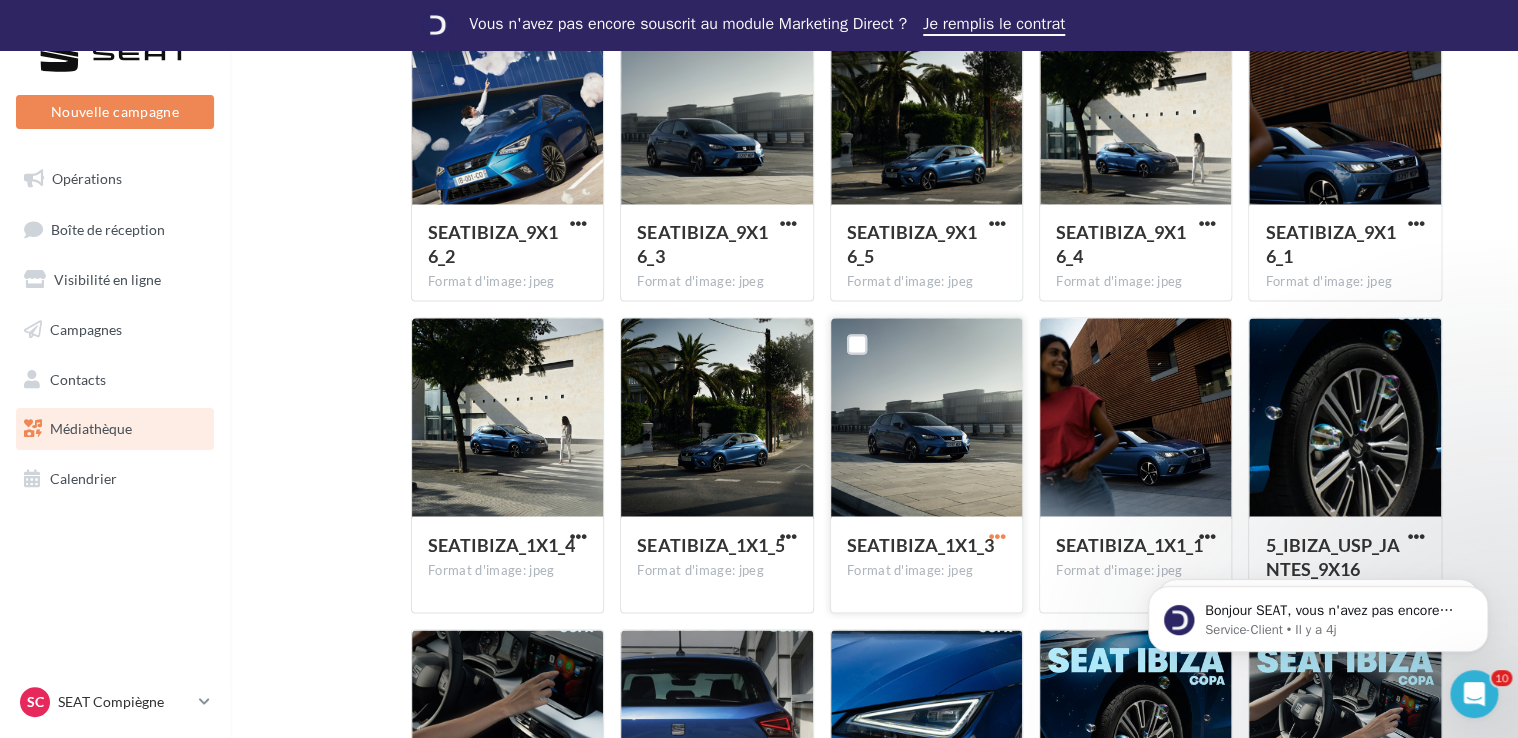 click at bounding box center [997, 535] 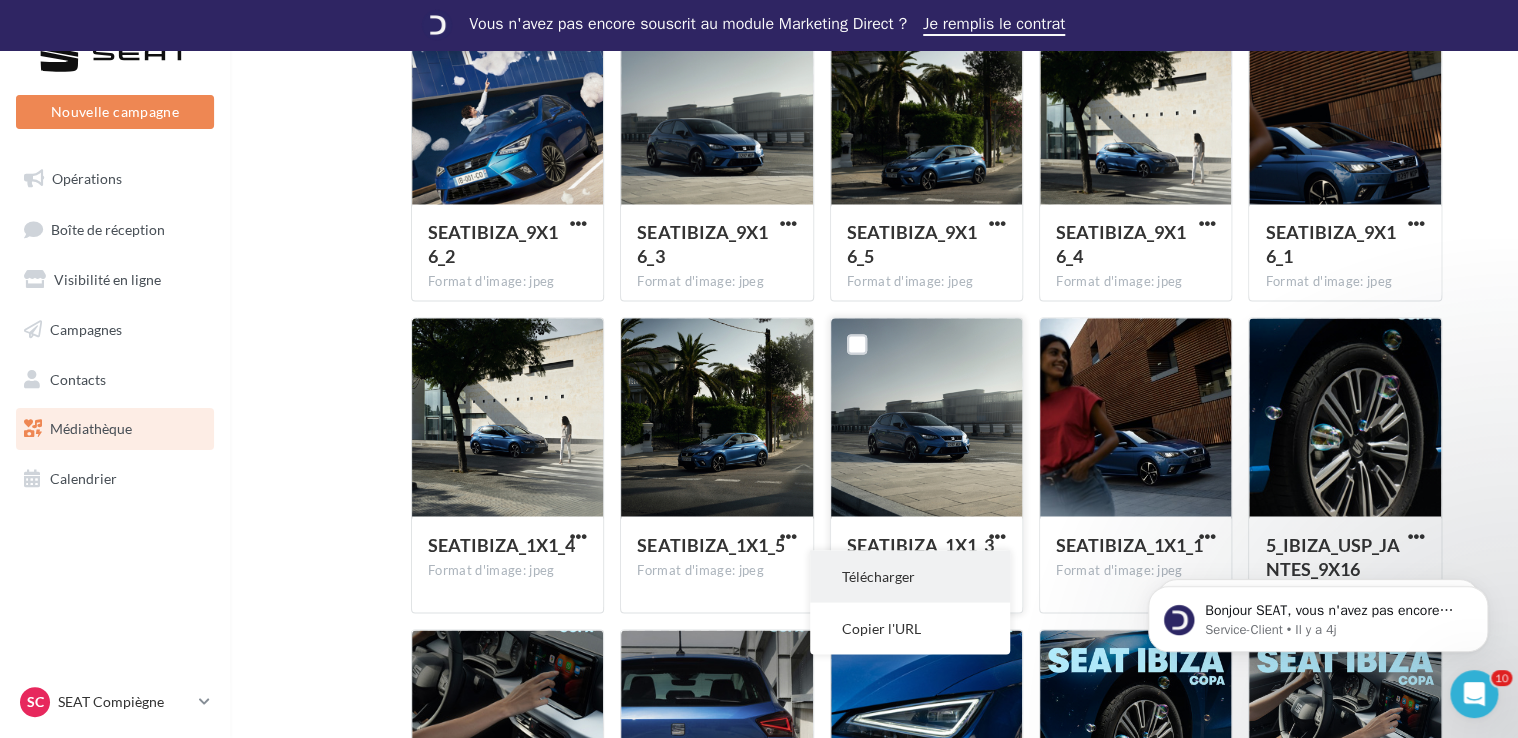 click on "Télécharger" at bounding box center [910, 576] 